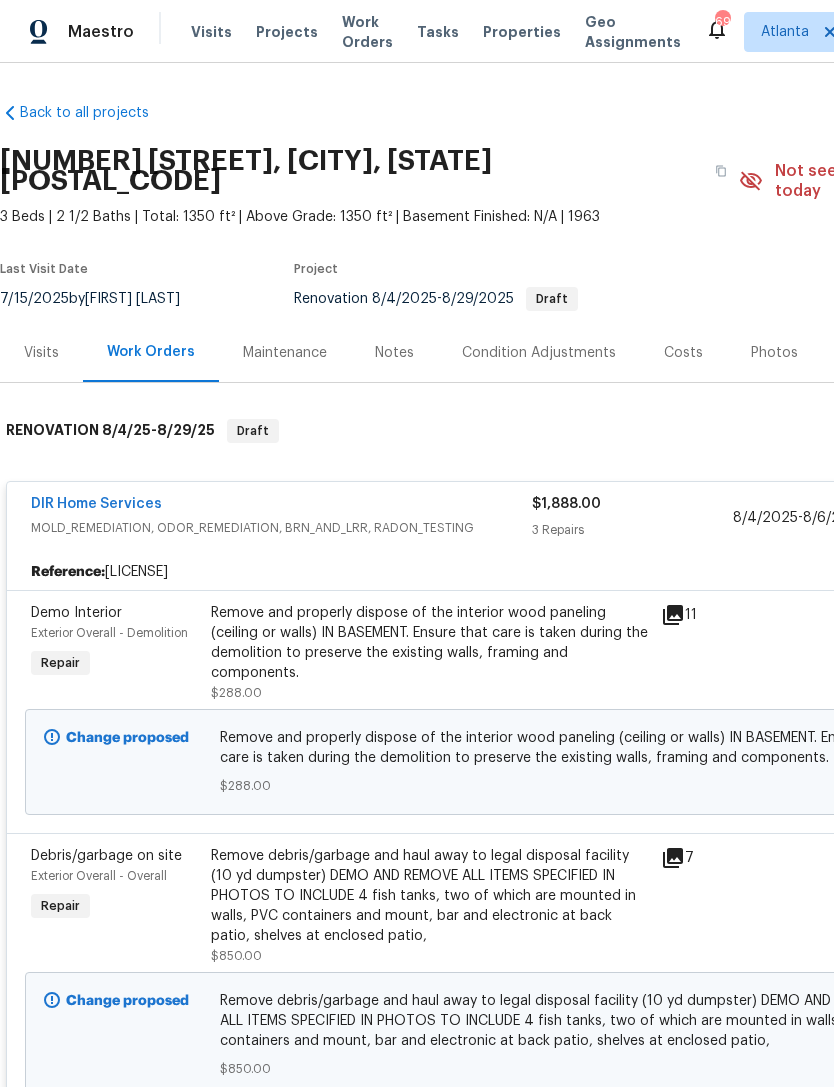 scroll, scrollTop: 0, scrollLeft: 0, axis: both 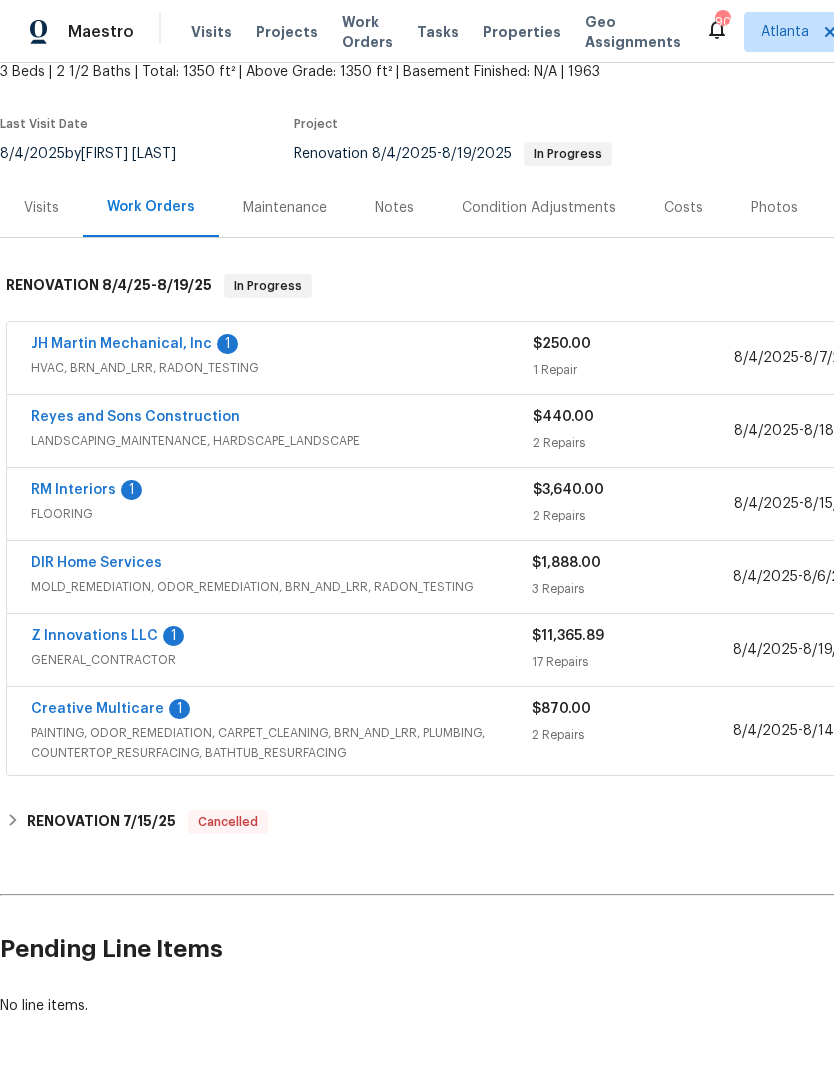 click on "Notes" at bounding box center [394, 208] 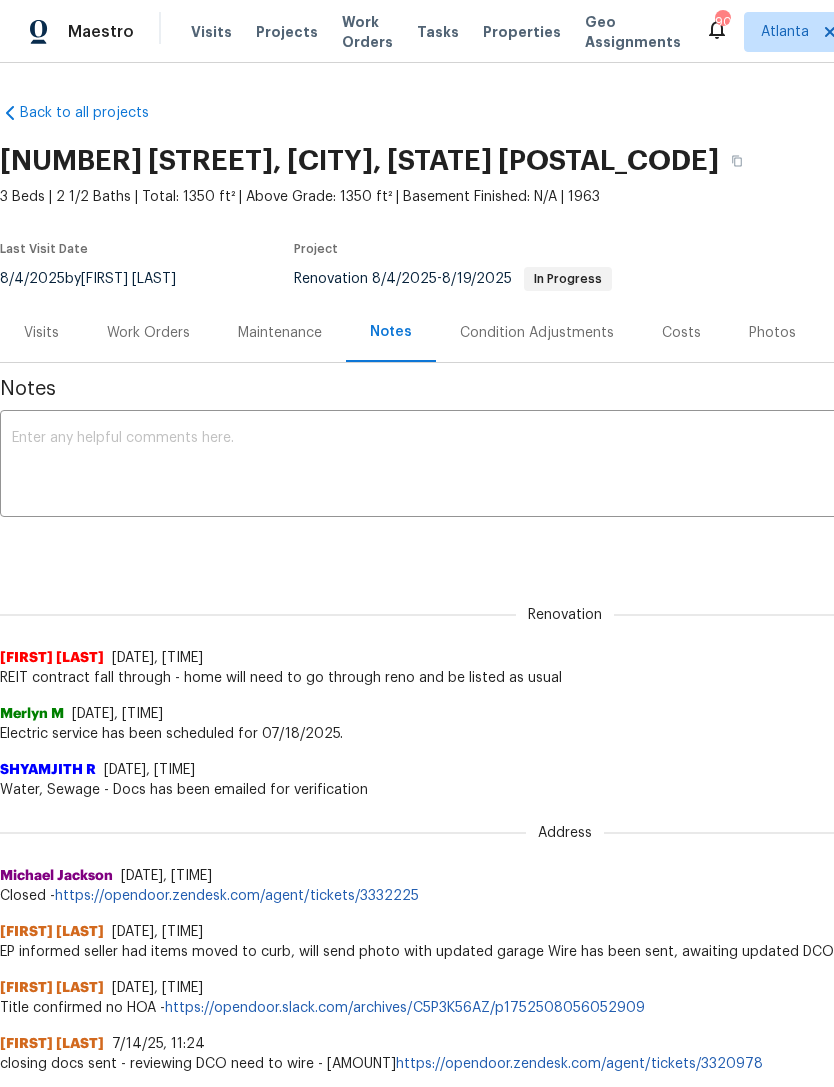 click on "Visits" at bounding box center (41, 333) 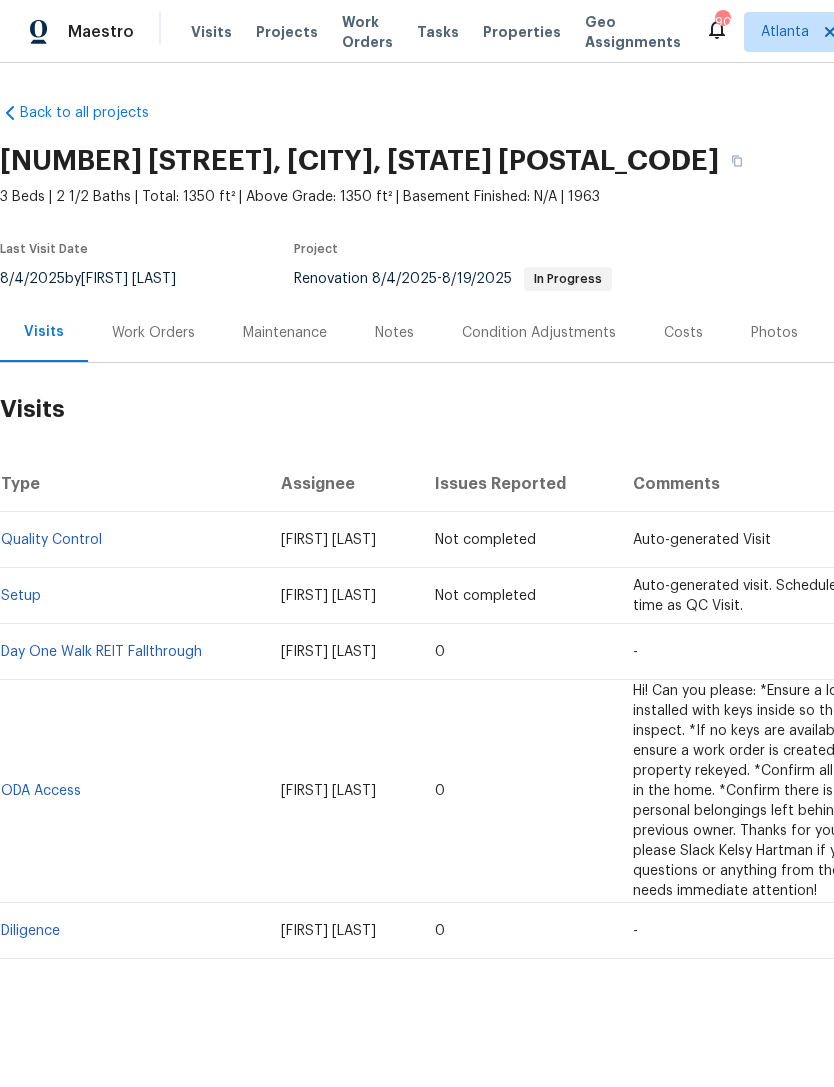 scroll, scrollTop: 8, scrollLeft: 0, axis: vertical 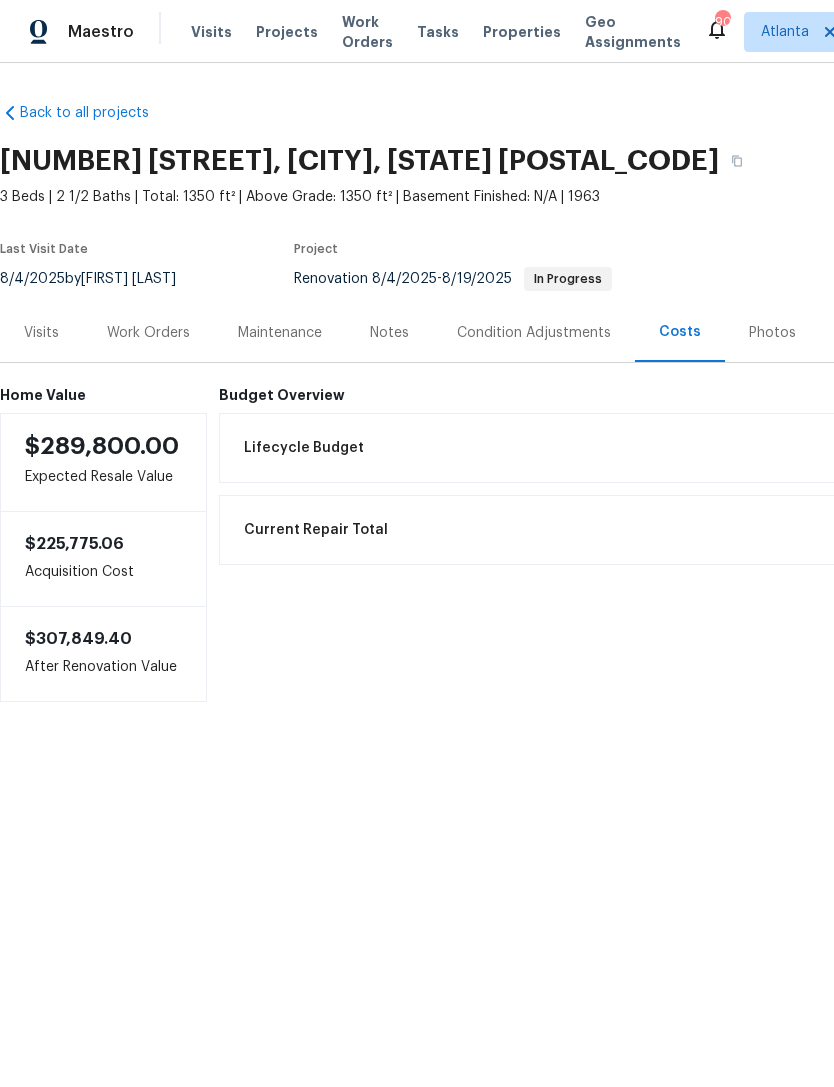 click on "Visits" at bounding box center [41, 333] 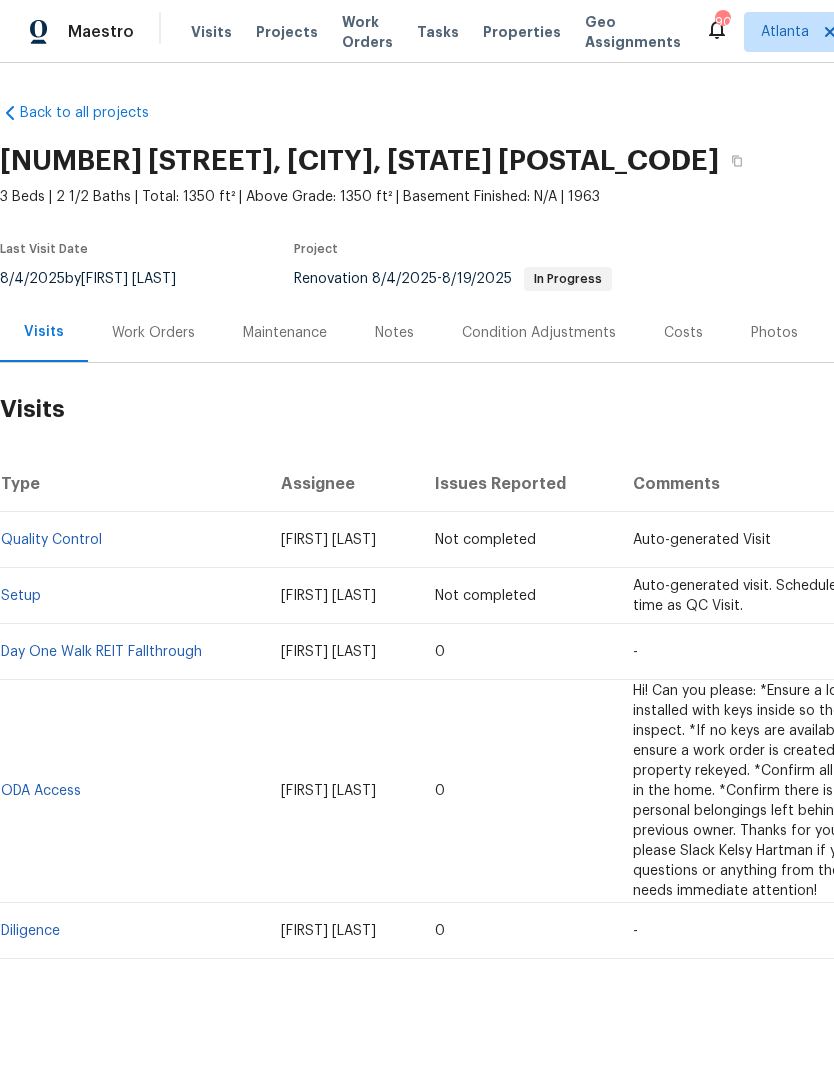scroll, scrollTop: 0, scrollLeft: 0, axis: both 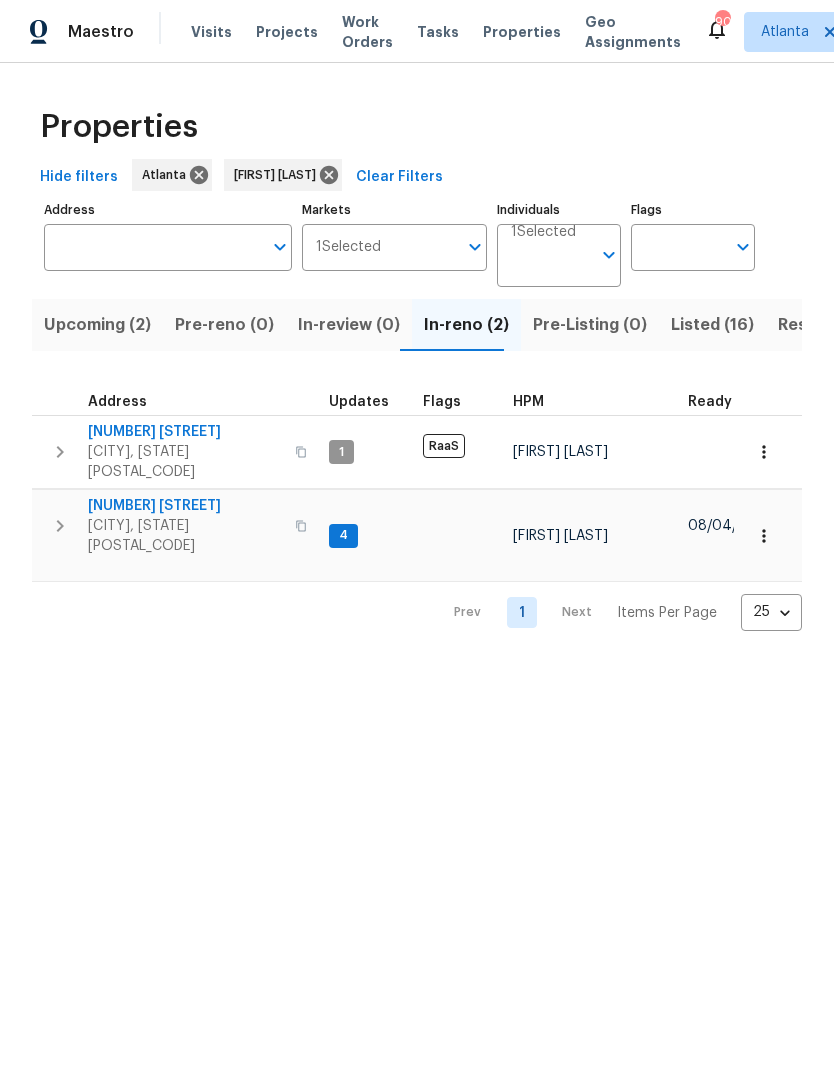 click on "Upcoming (2)" at bounding box center (97, 325) 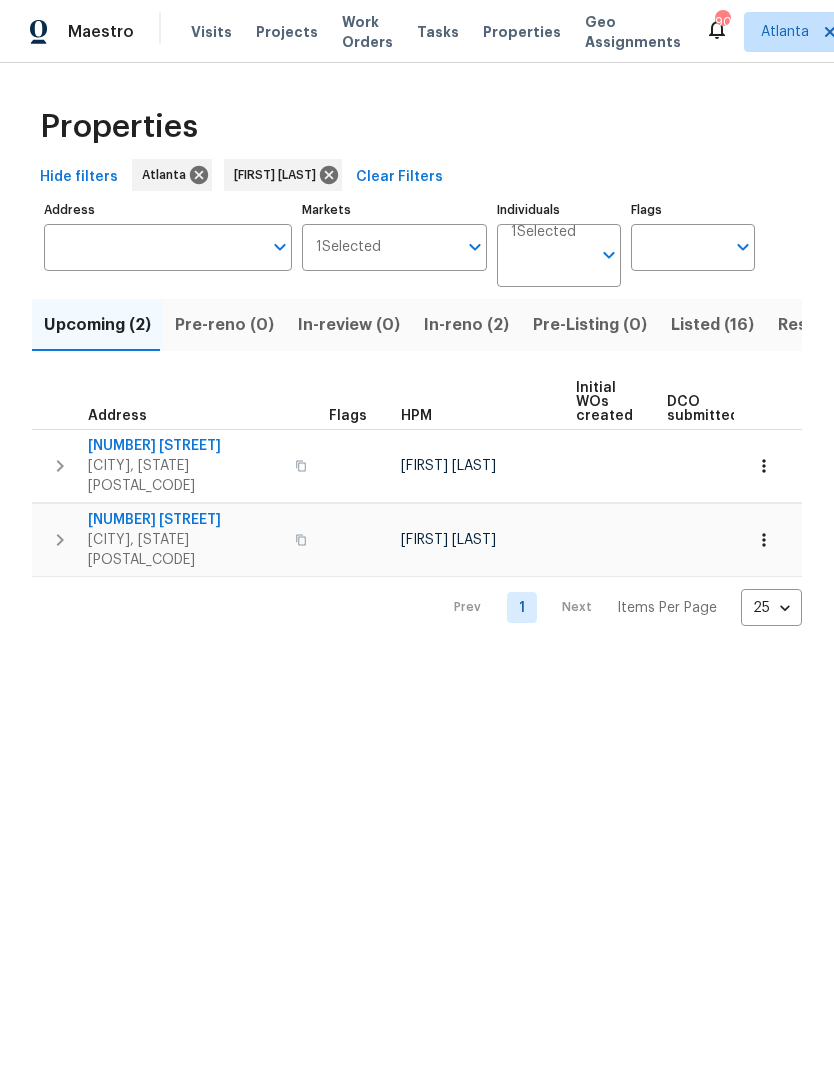 scroll, scrollTop: 0, scrollLeft: -1, axis: horizontal 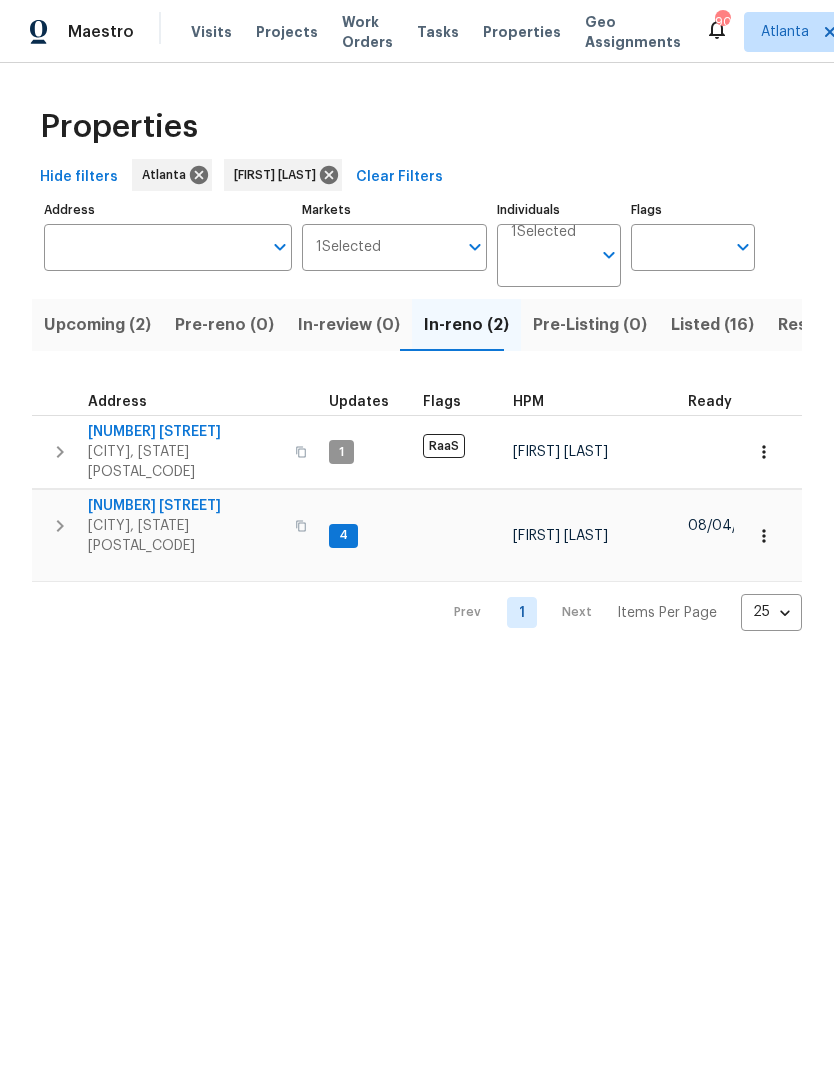 click on "[NUMBER] [STREET] SW" at bounding box center [185, 432] 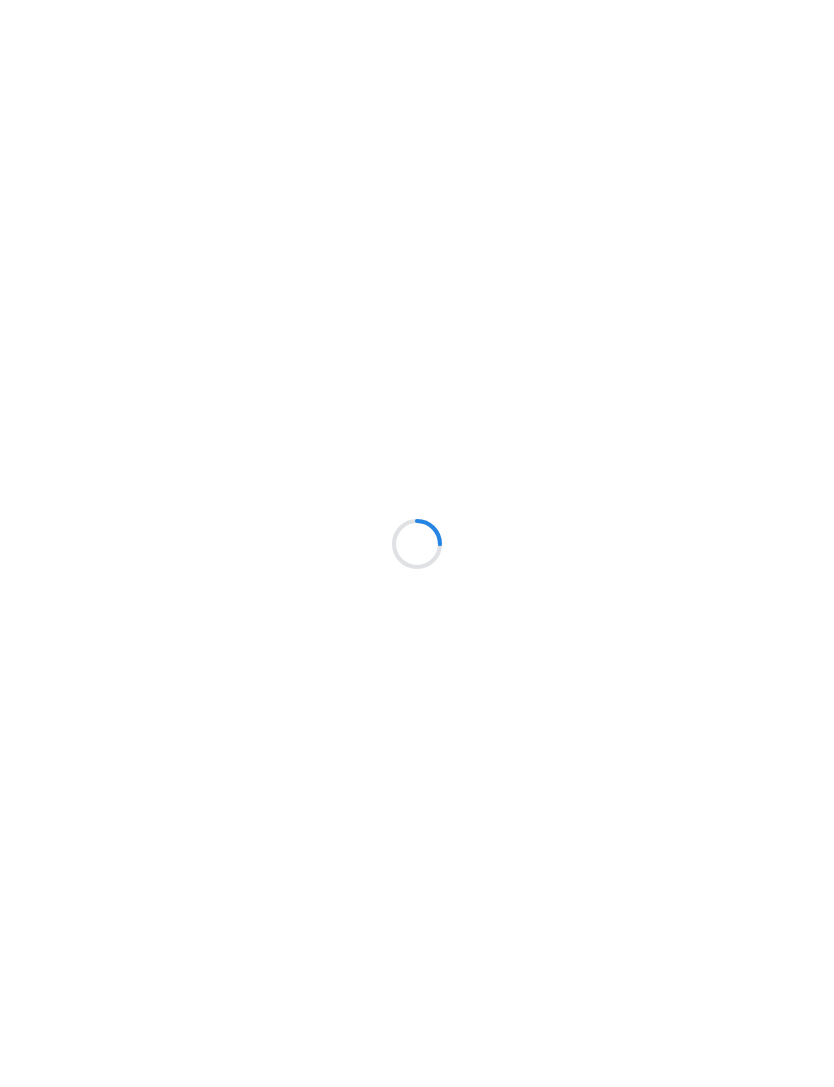 scroll, scrollTop: 0, scrollLeft: 0, axis: both 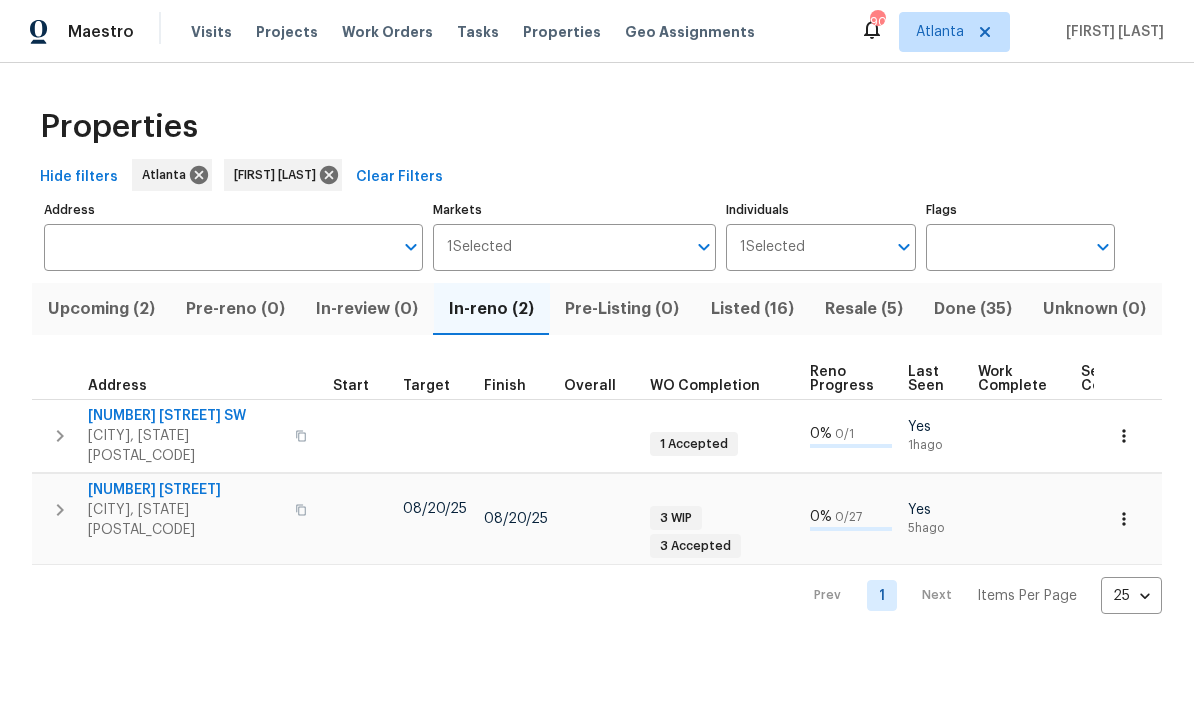 click on "Resale (5)" at bounding box center [863, 309] 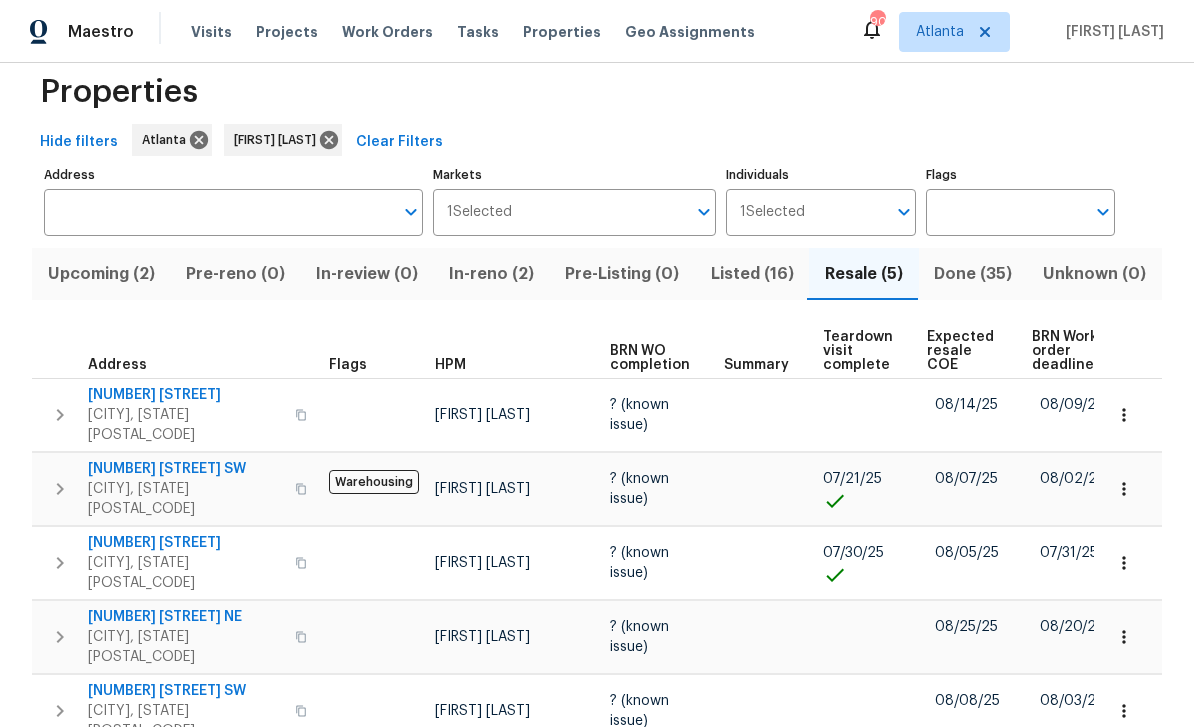 scroll, scrollTop: 34, scrollLeft: 0, axis: vertical 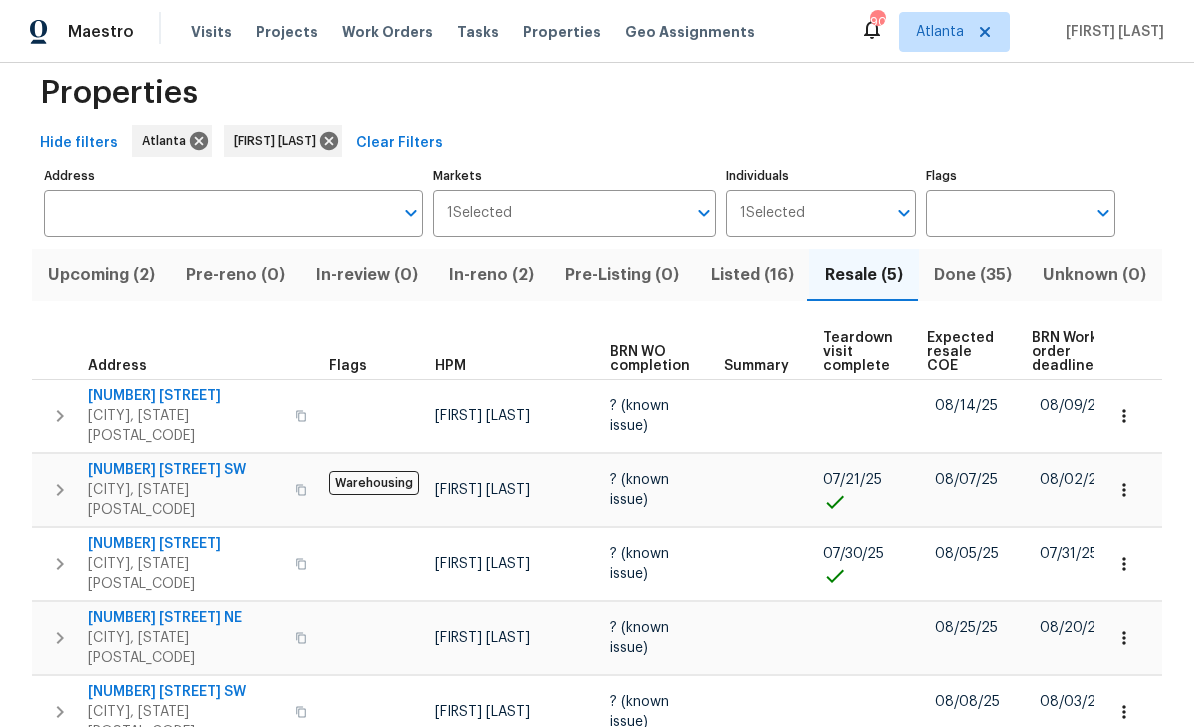 click on "In-reno (2)" at bounding box center (492, 275) 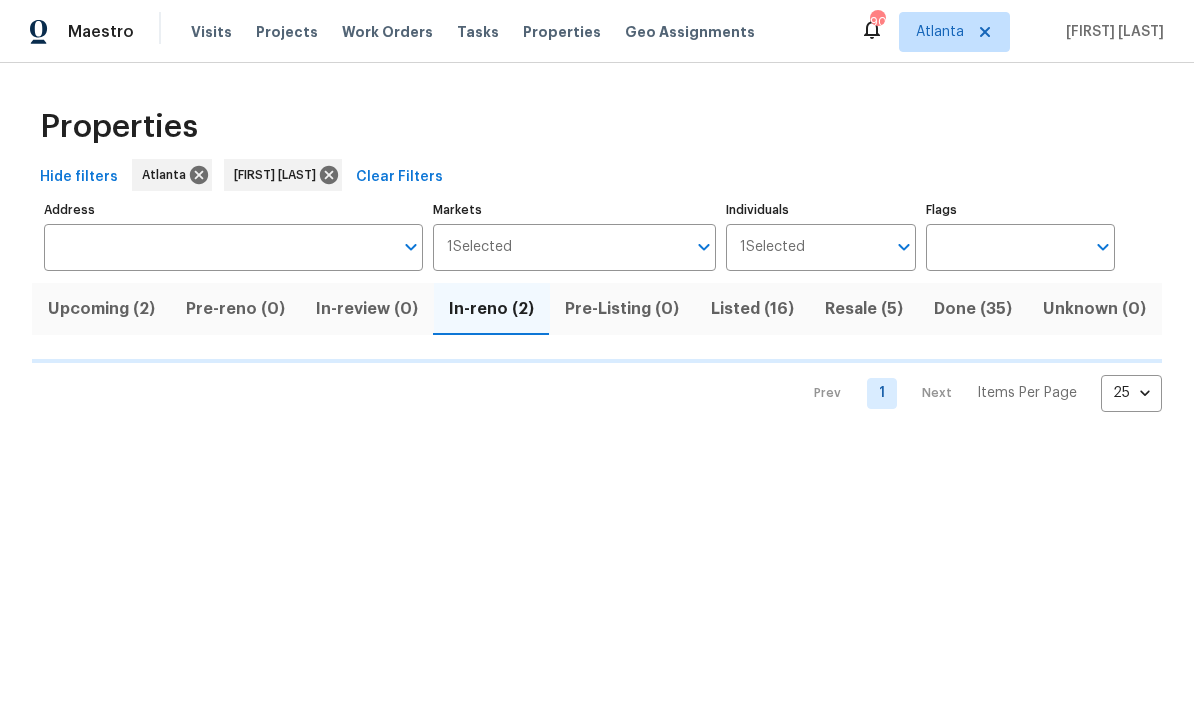 scroll, scrollTop: 0, scrollLeft: 0, axis: both 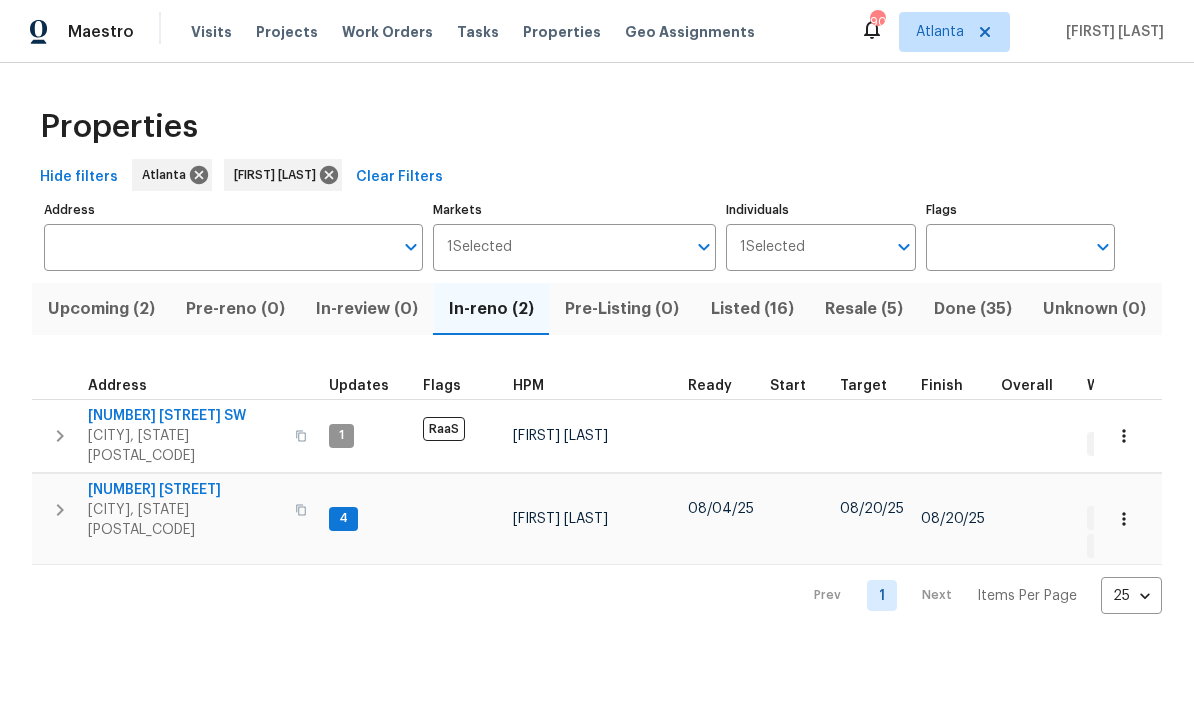 click on "Listed (16)" at bounding box center (752, 309) 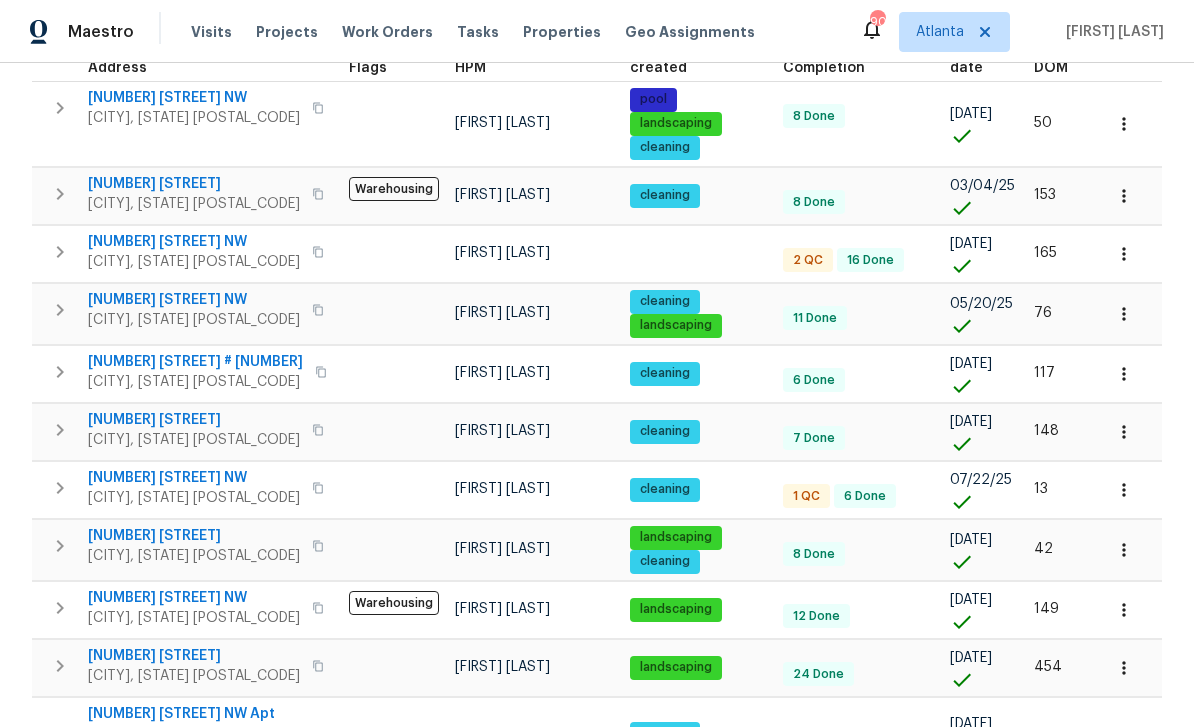scroll, scrollTop: 333, scrollLeft: 0, axis: vertical 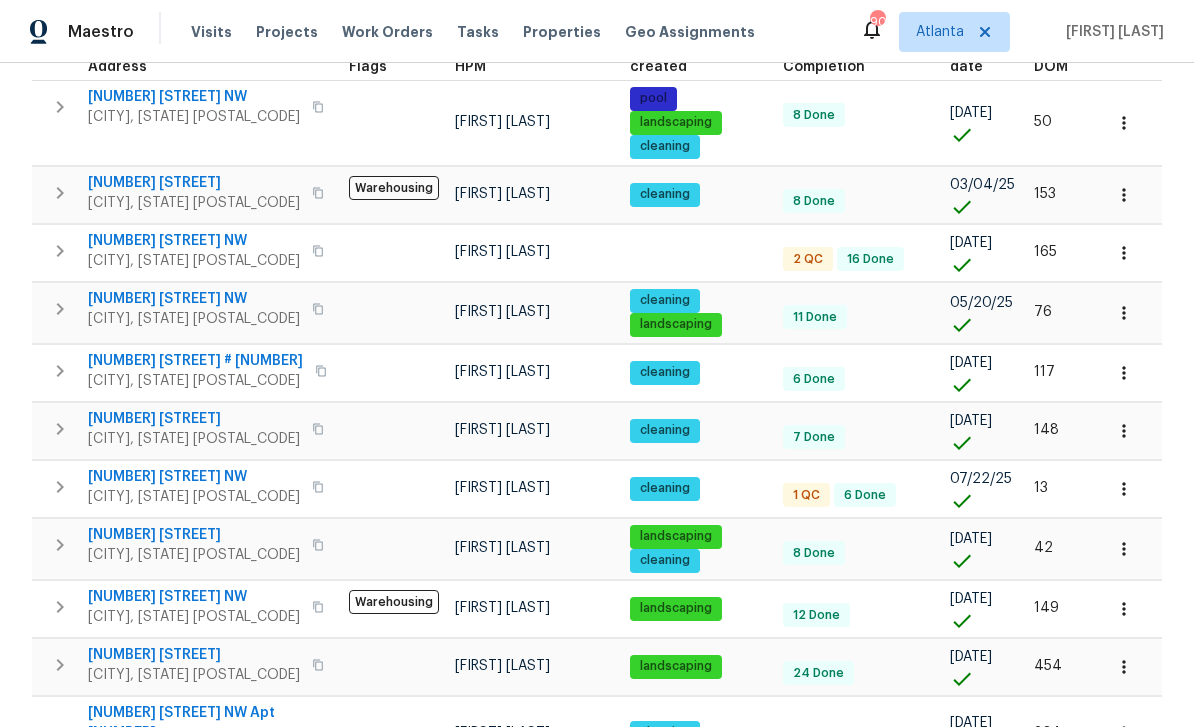 click on "3611 Silver Brooke Ln NW" at bounding box center [194, 477] 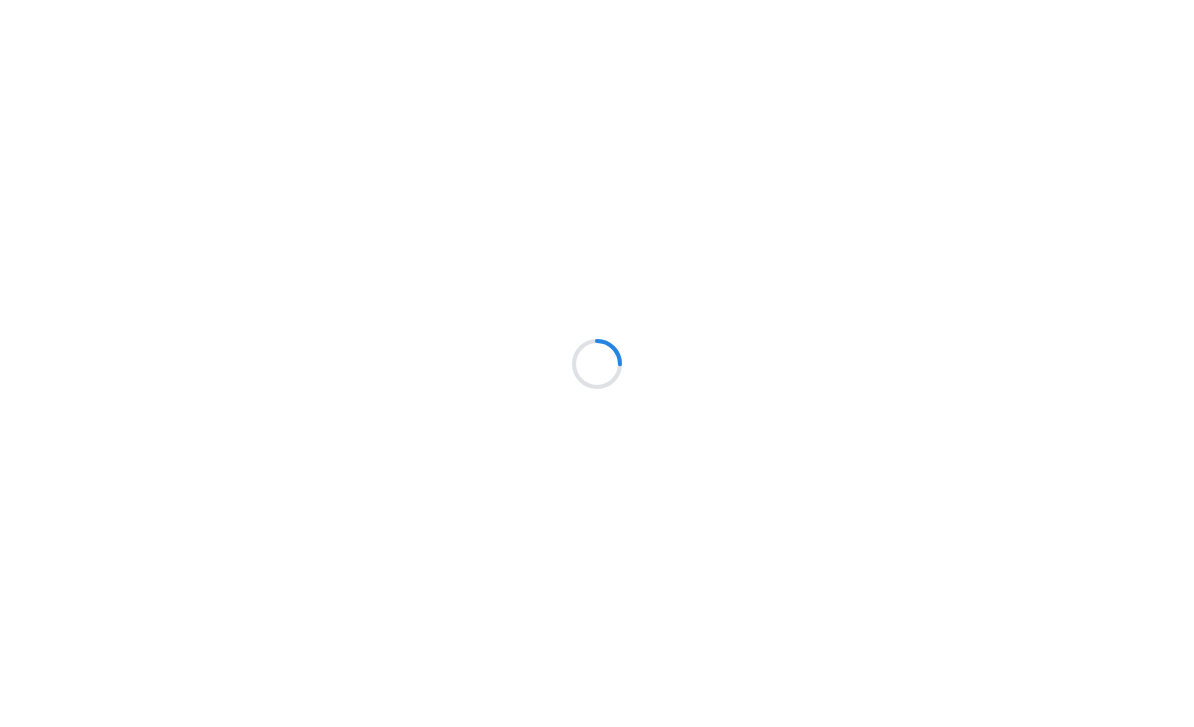 scroll, scrollTop: 0, scrollLeft: 0, axis: both 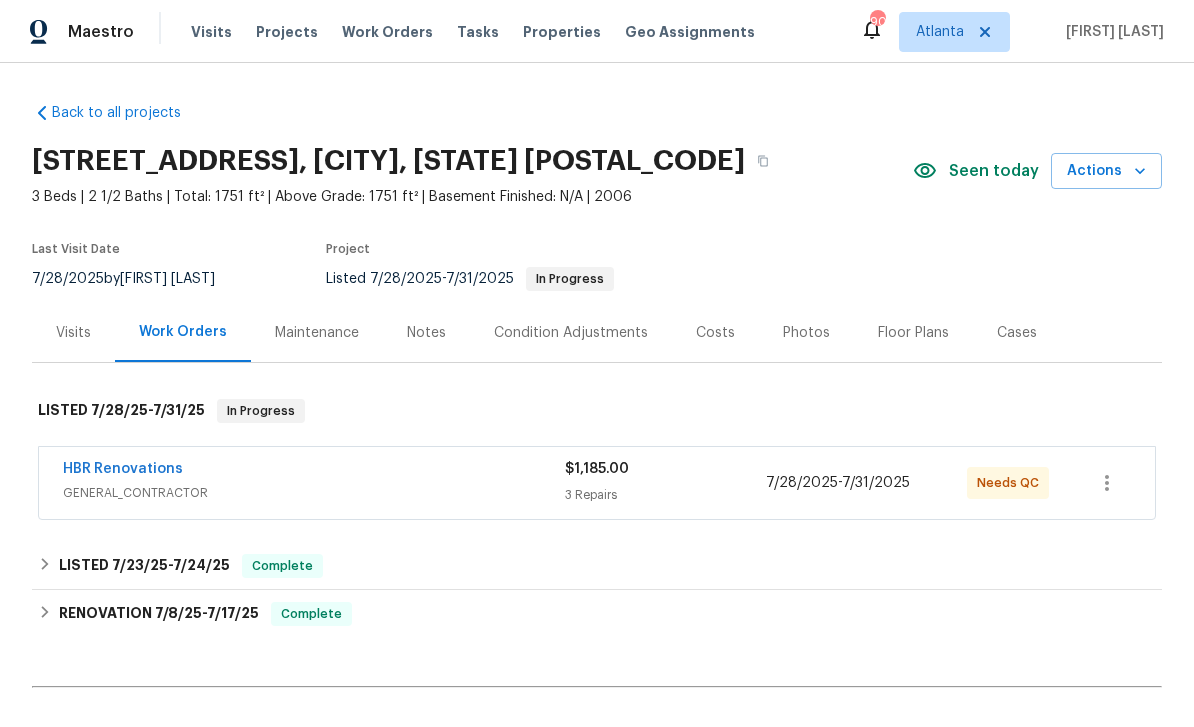 click on "HBR Renovations" at bounding box center [123, 469] 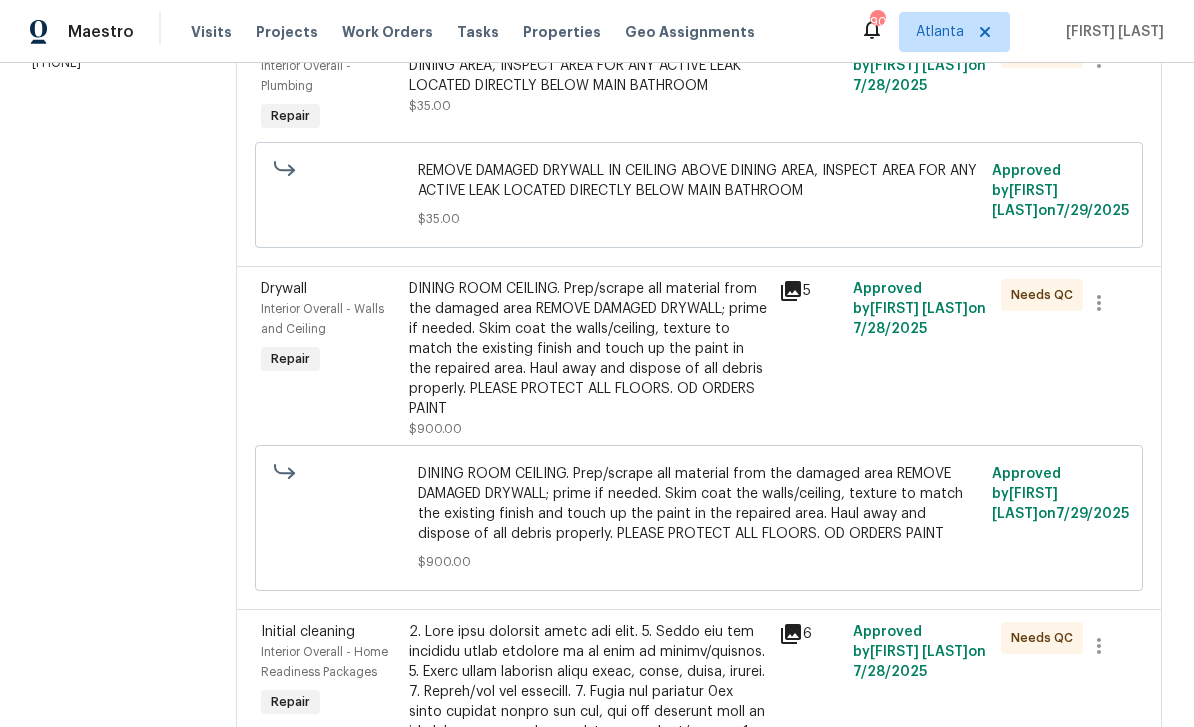 scroll, scrollTop: 343, scrollLeft: 0, axis: vertical 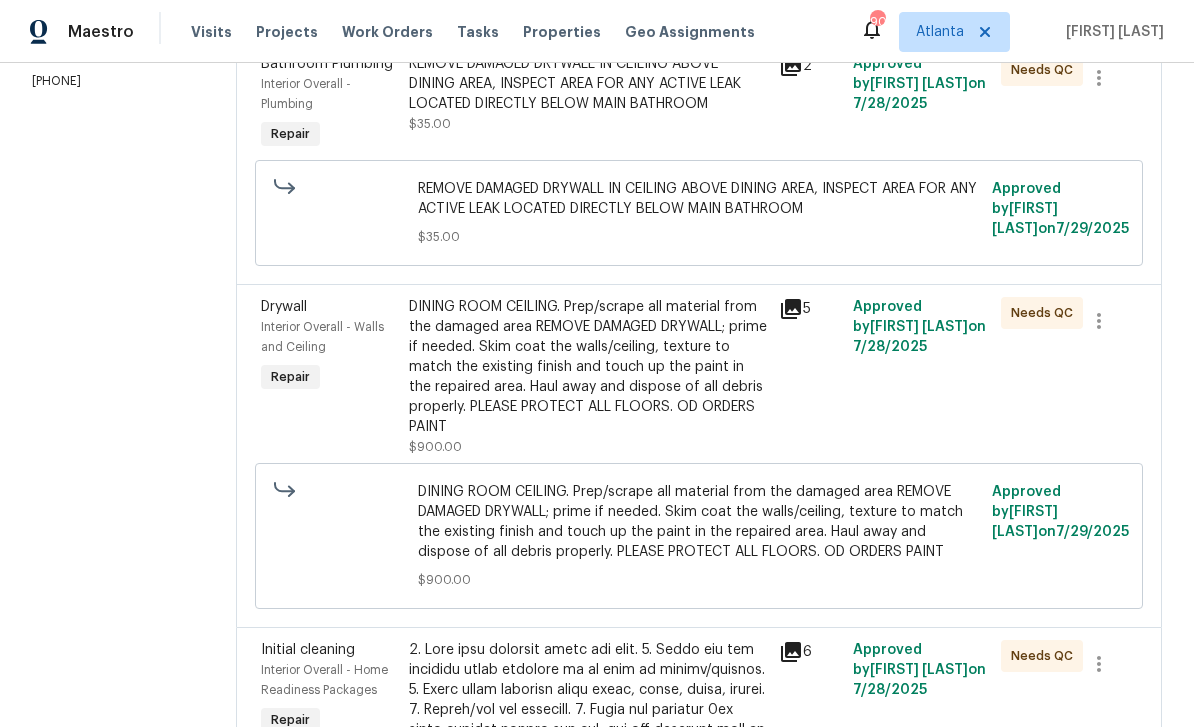 click on "Drywall" at bounding box center (284, 307) 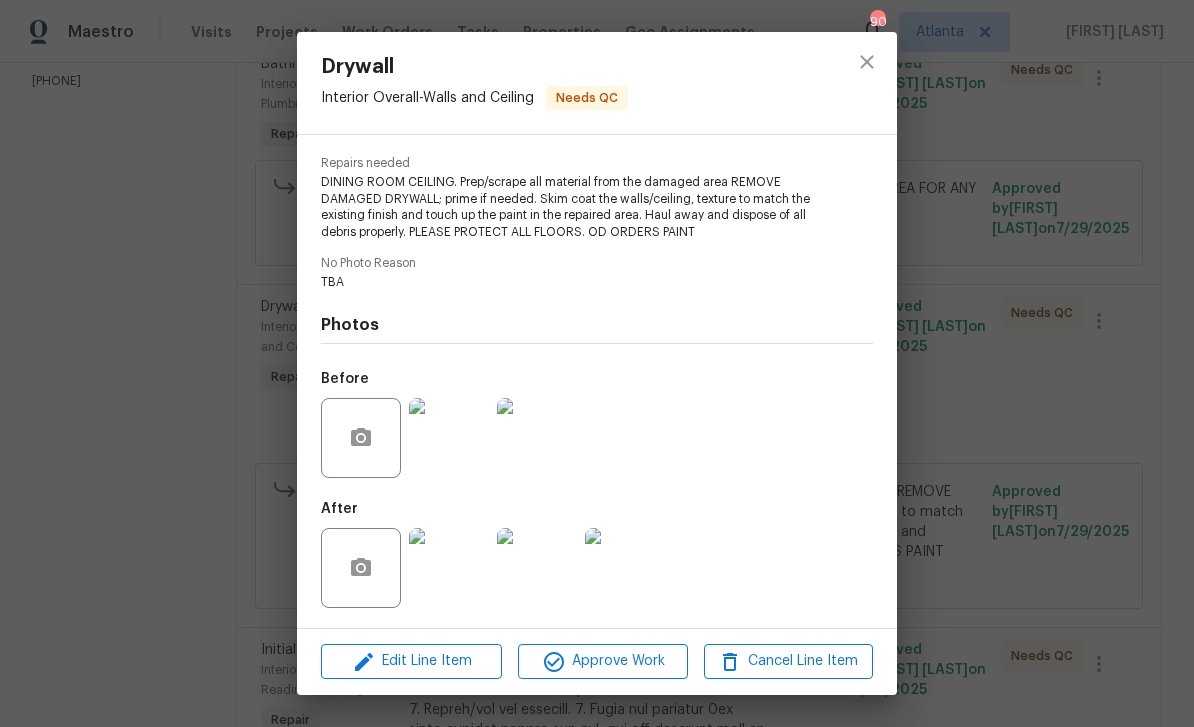 scroll, scrollTop: 197, scrollLeft: 0, axis: vertical 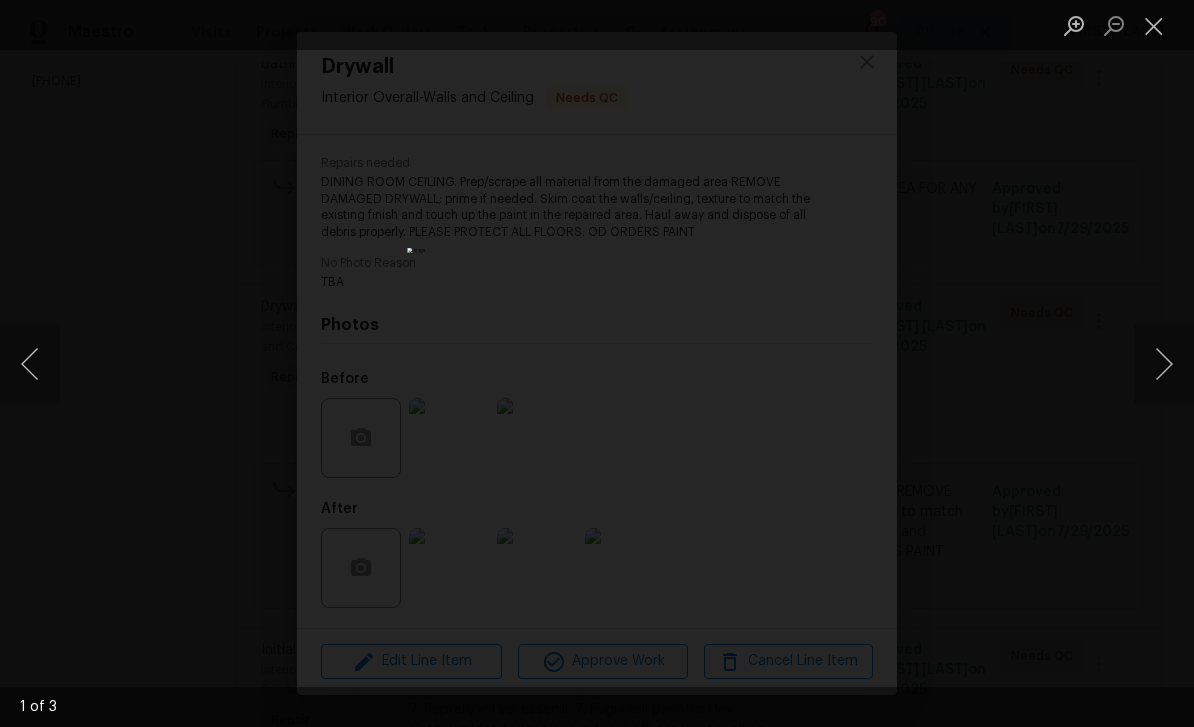 click at bounding box center (597, 363) 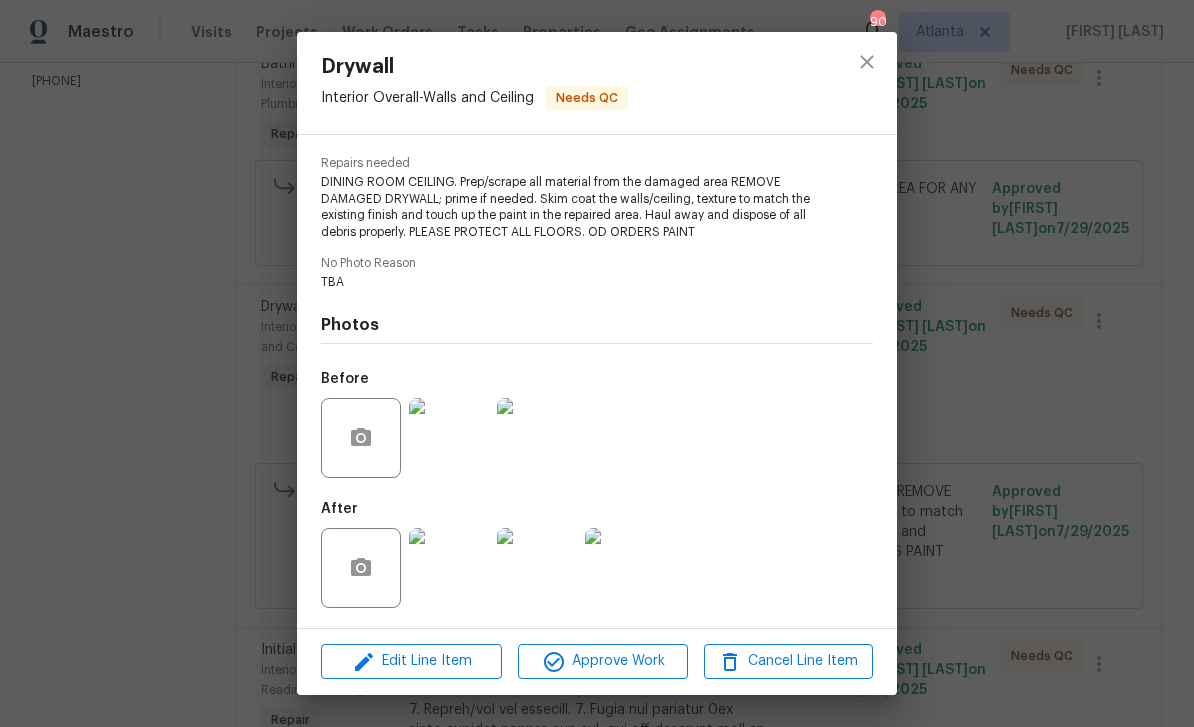 click at bounding box center (449, 568) 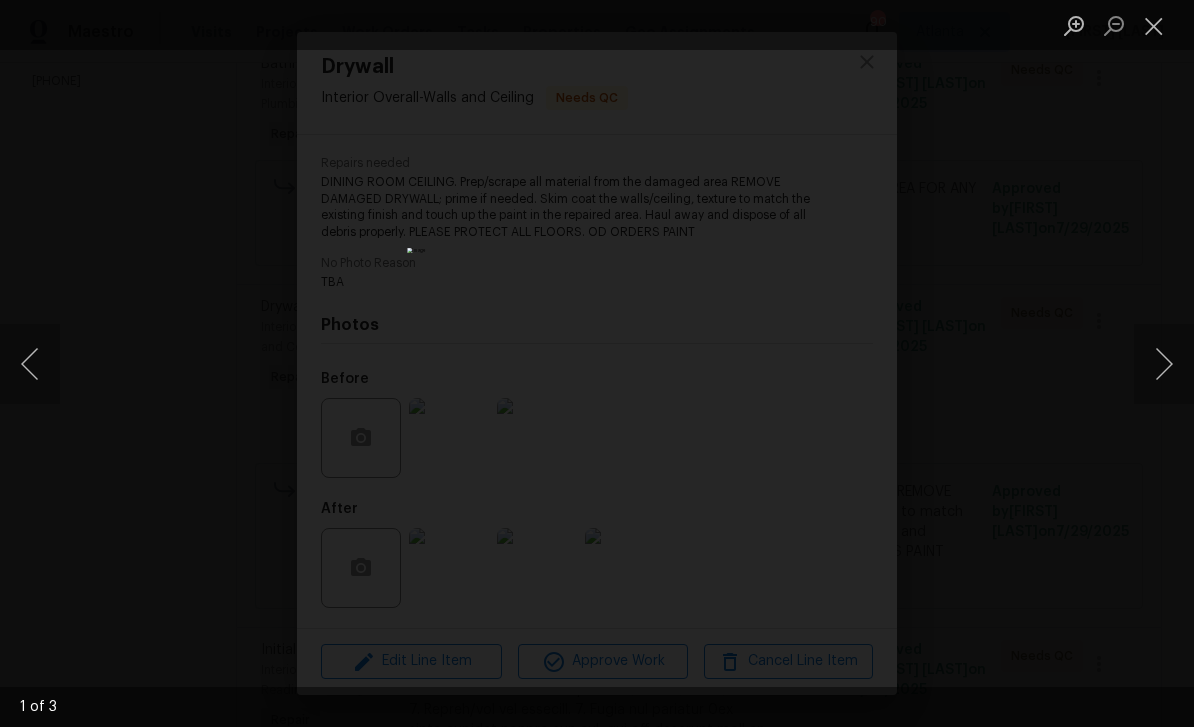click at bounding box center [1164, 364] 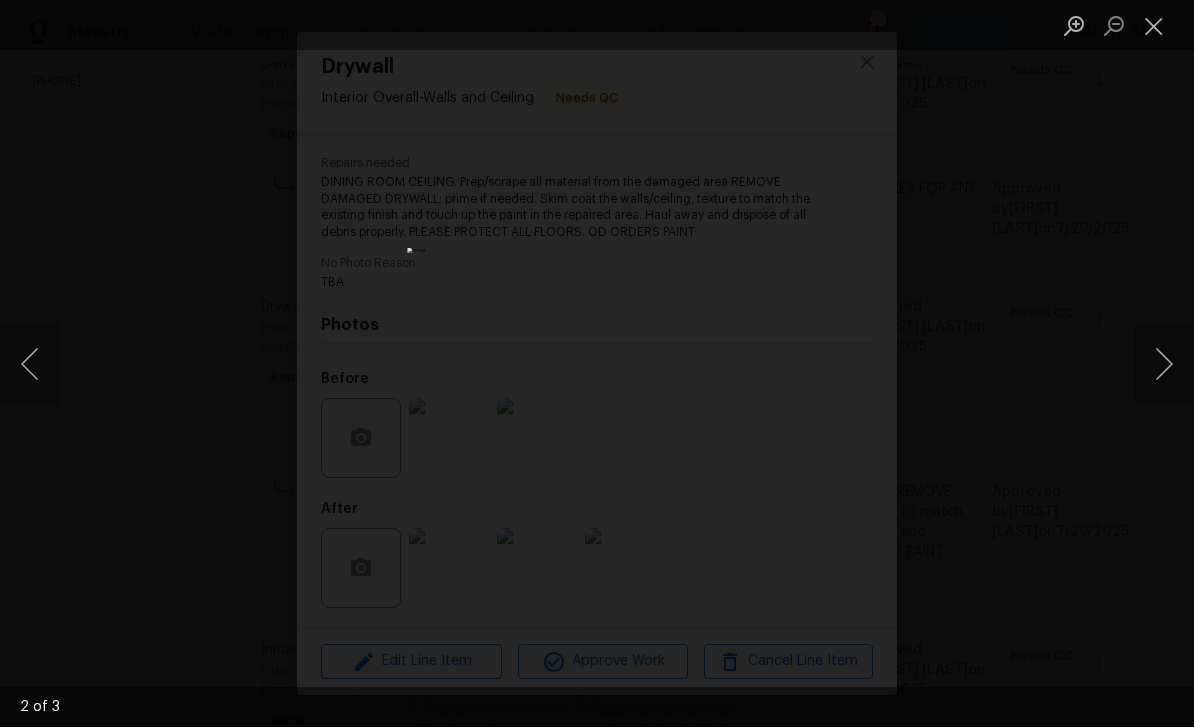 click at bounding box center (1164, 364) 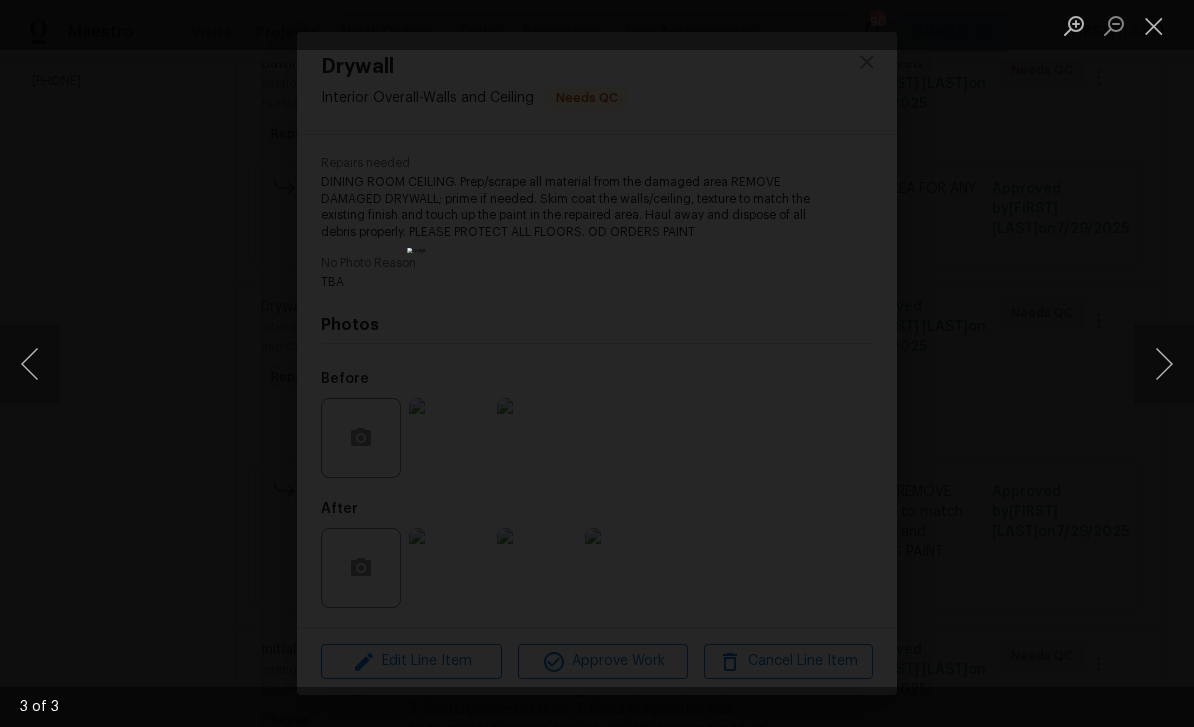 click at bounding box center (30, 364) 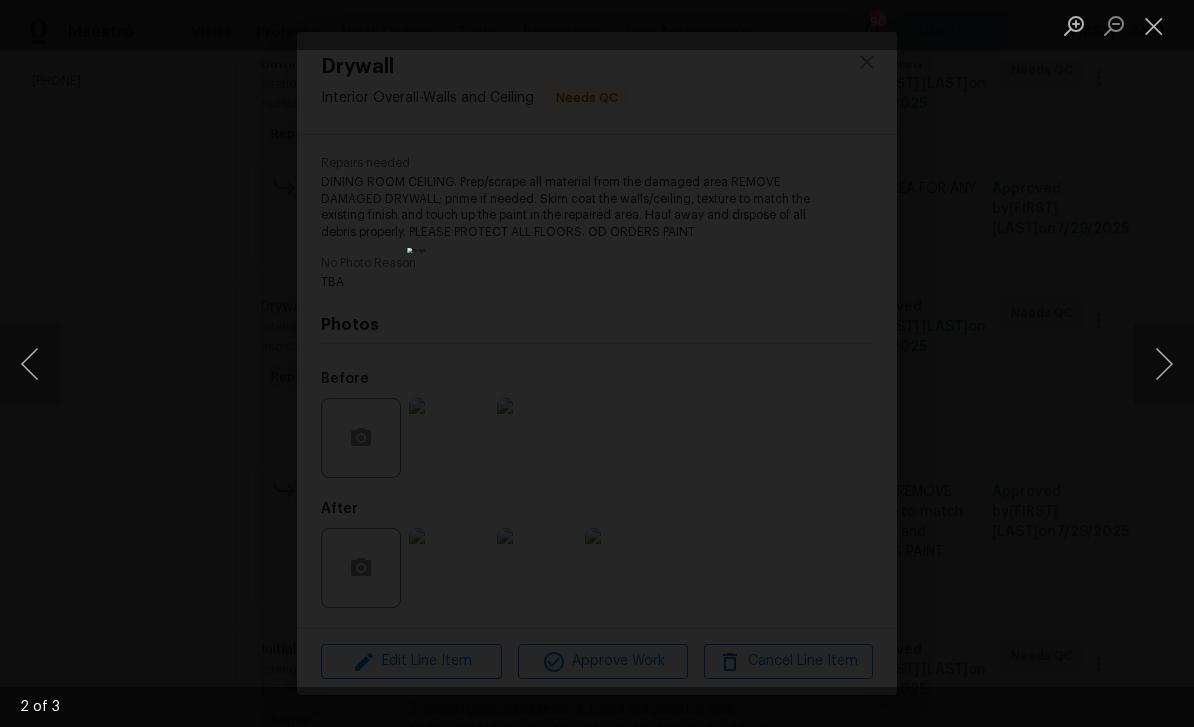 click at bounding box center (1164, 364) 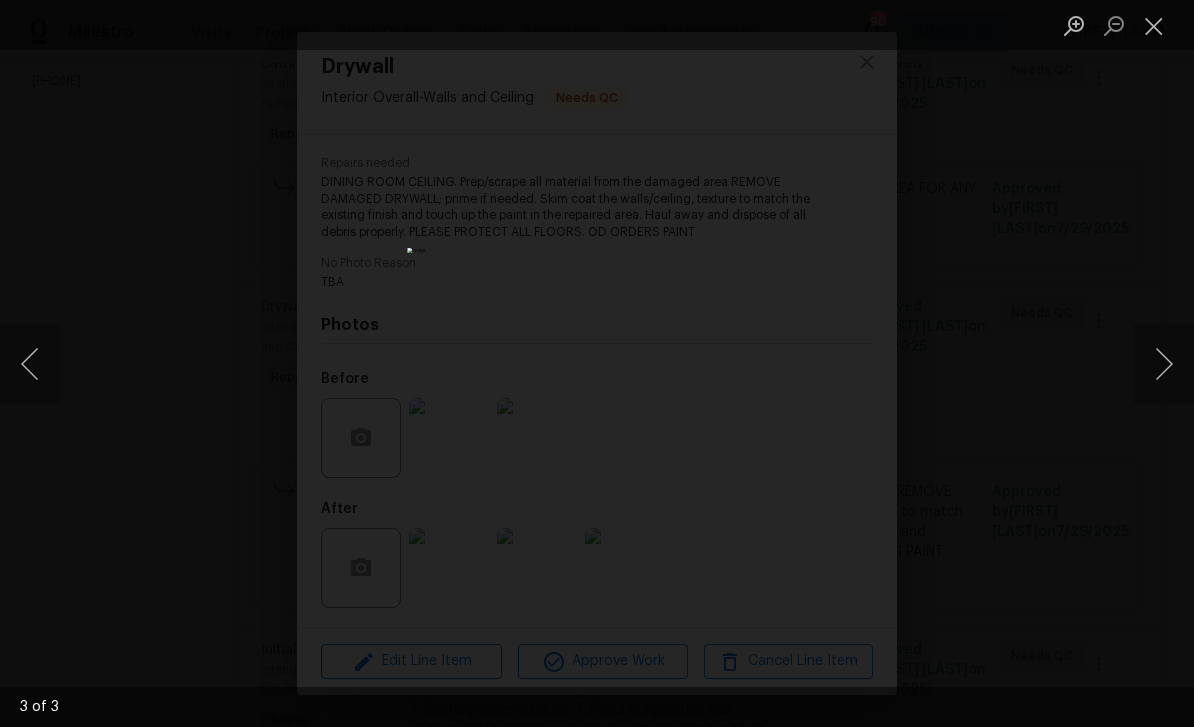 click at bounding box center (30, 364) 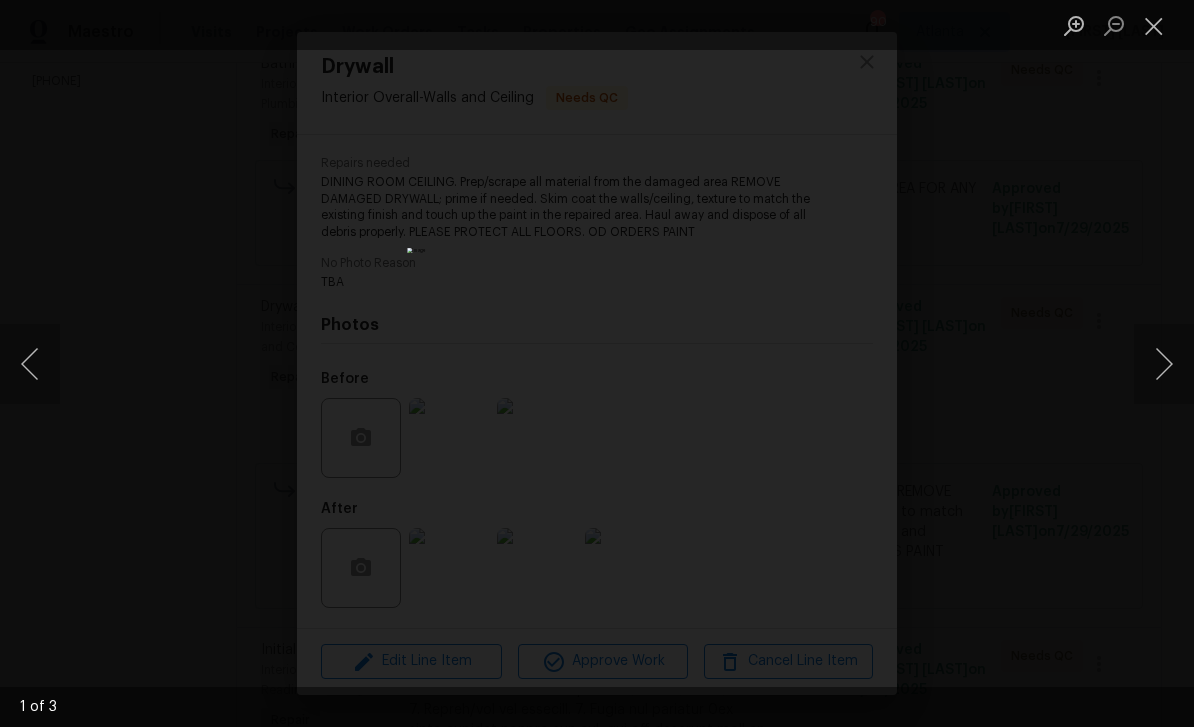 click at bounding box center (30, 364) 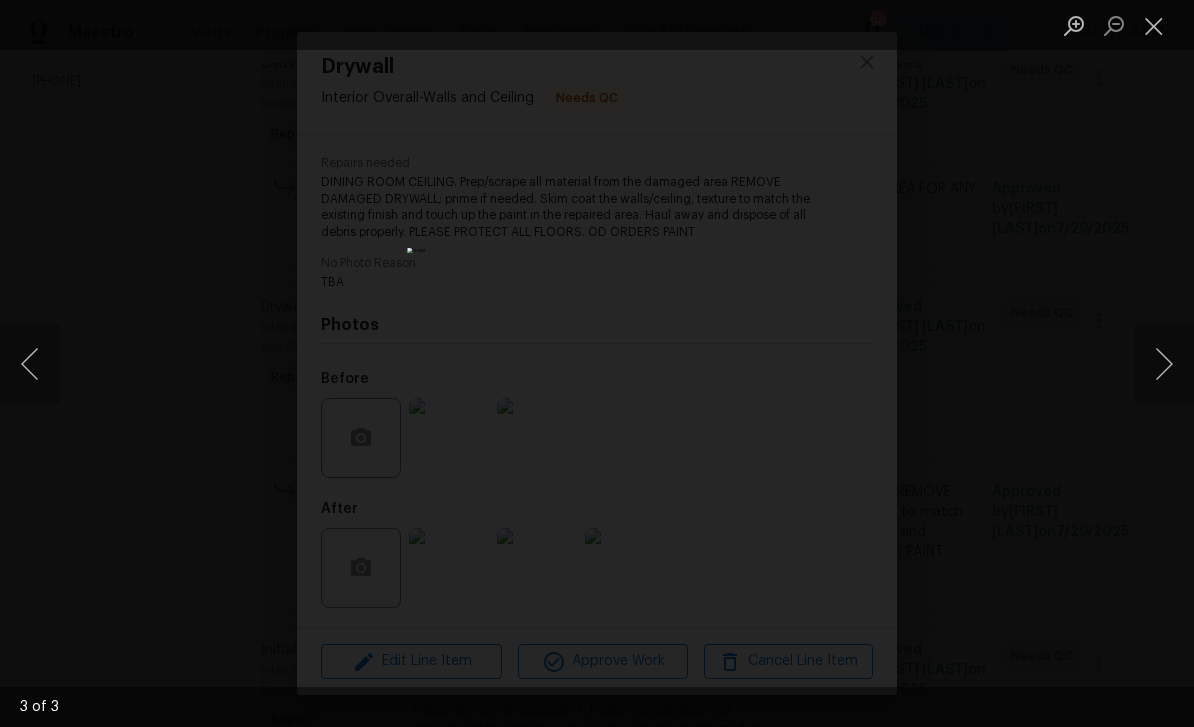 click at bounding box center [1164, 364] 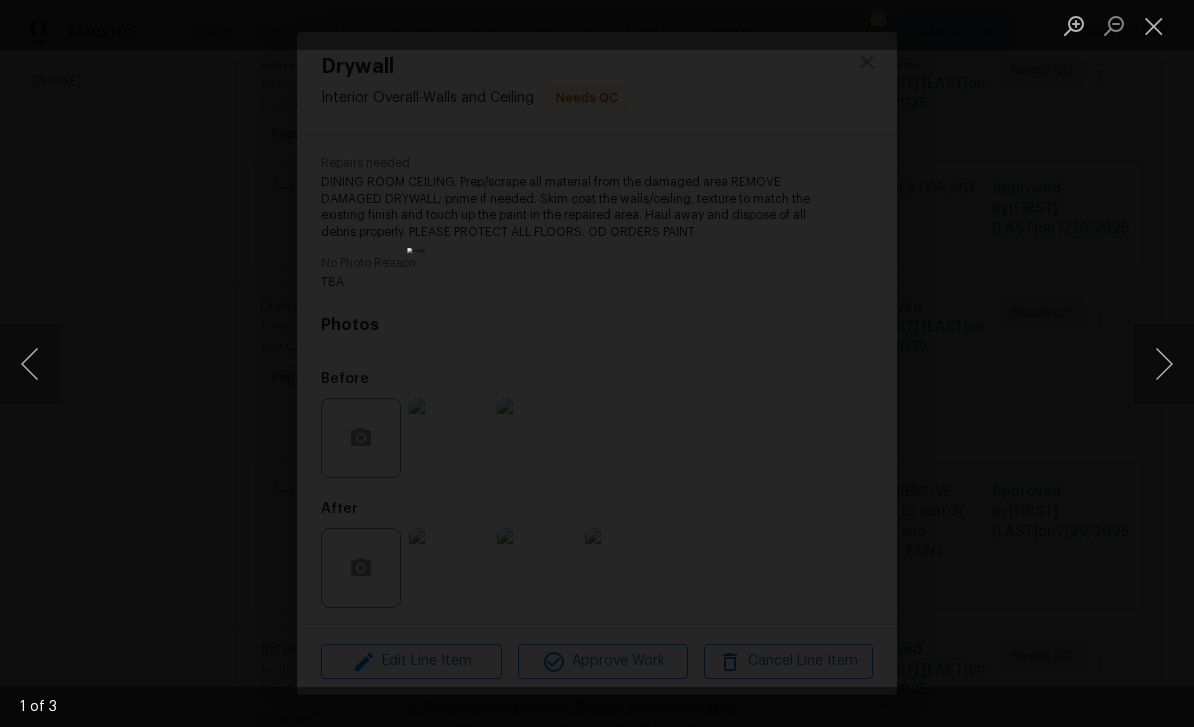 click at bounding box center (30, 364) 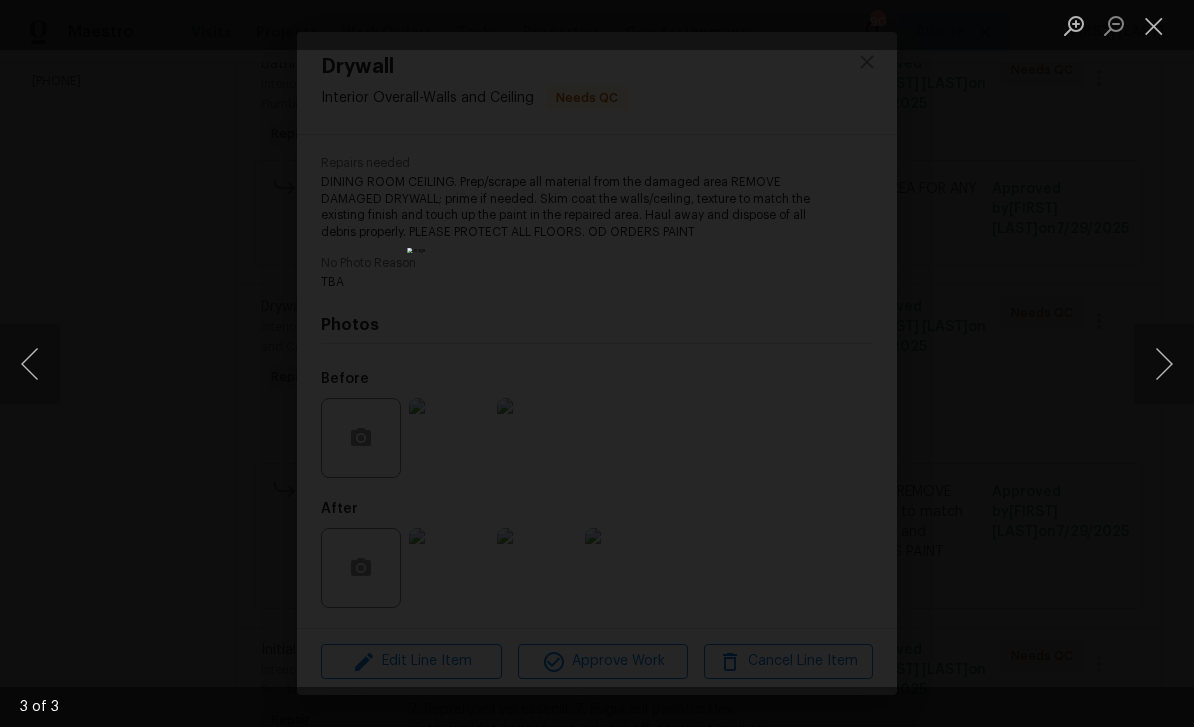 click at bounding box center [30, 364] 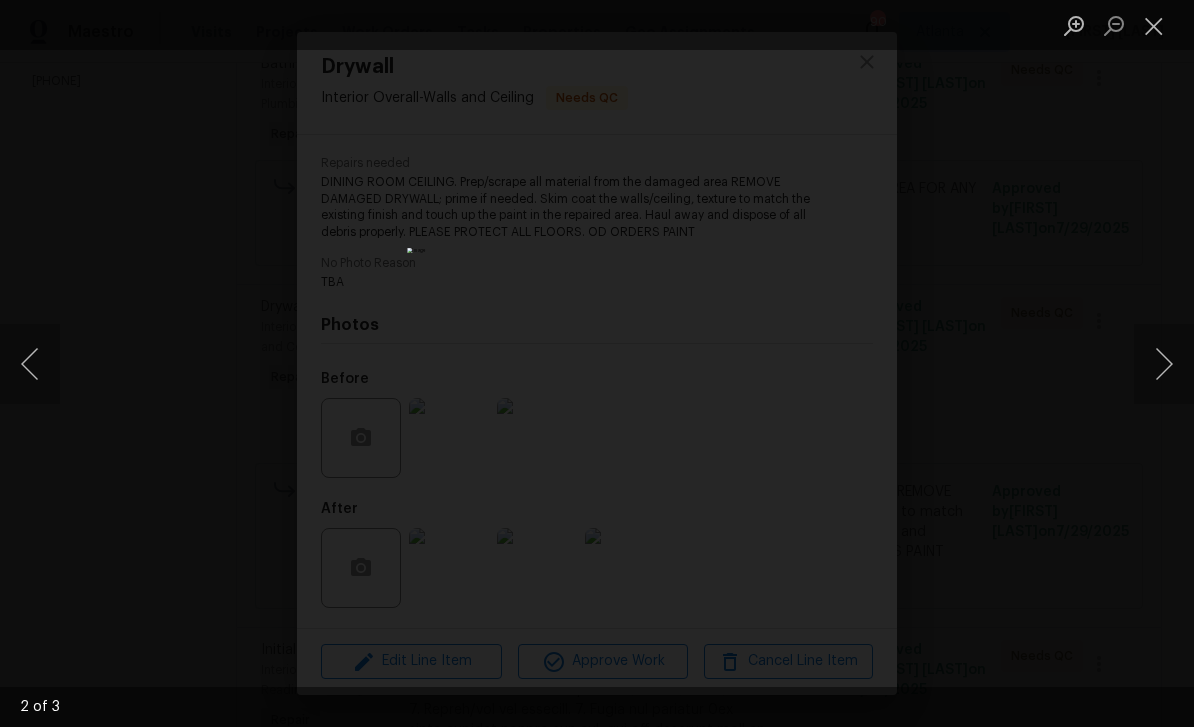 click at bounding box center (30, 364) 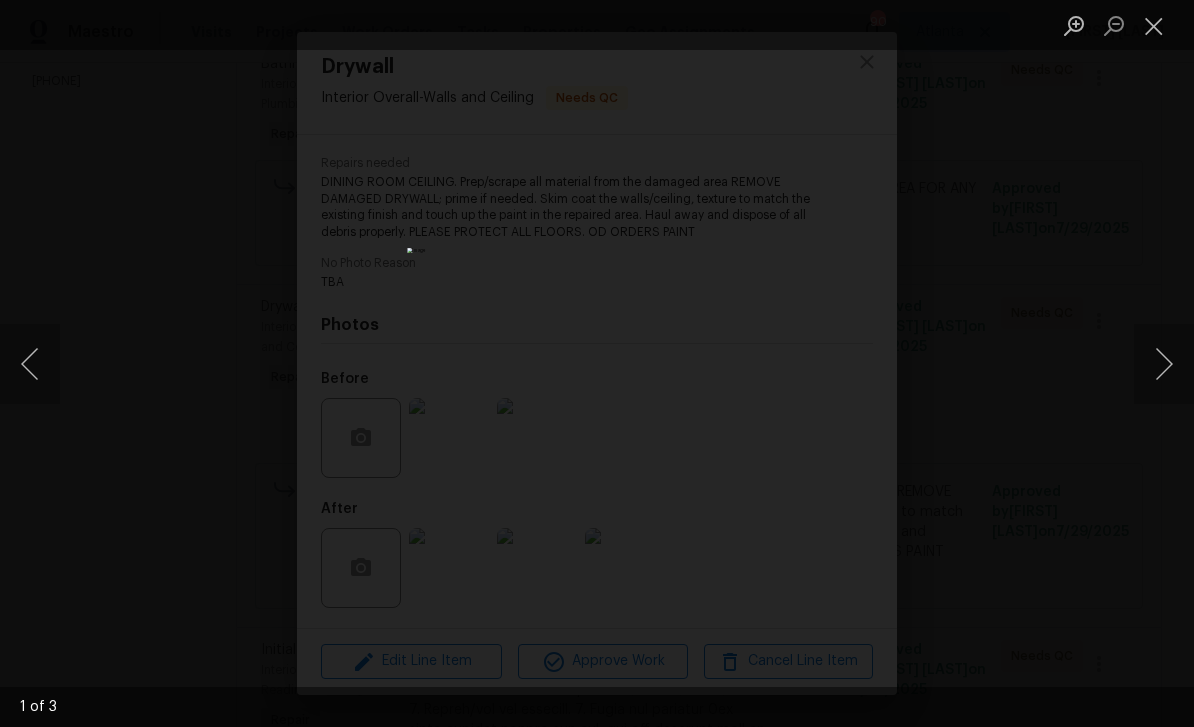 click at bounding box center (597, 363) 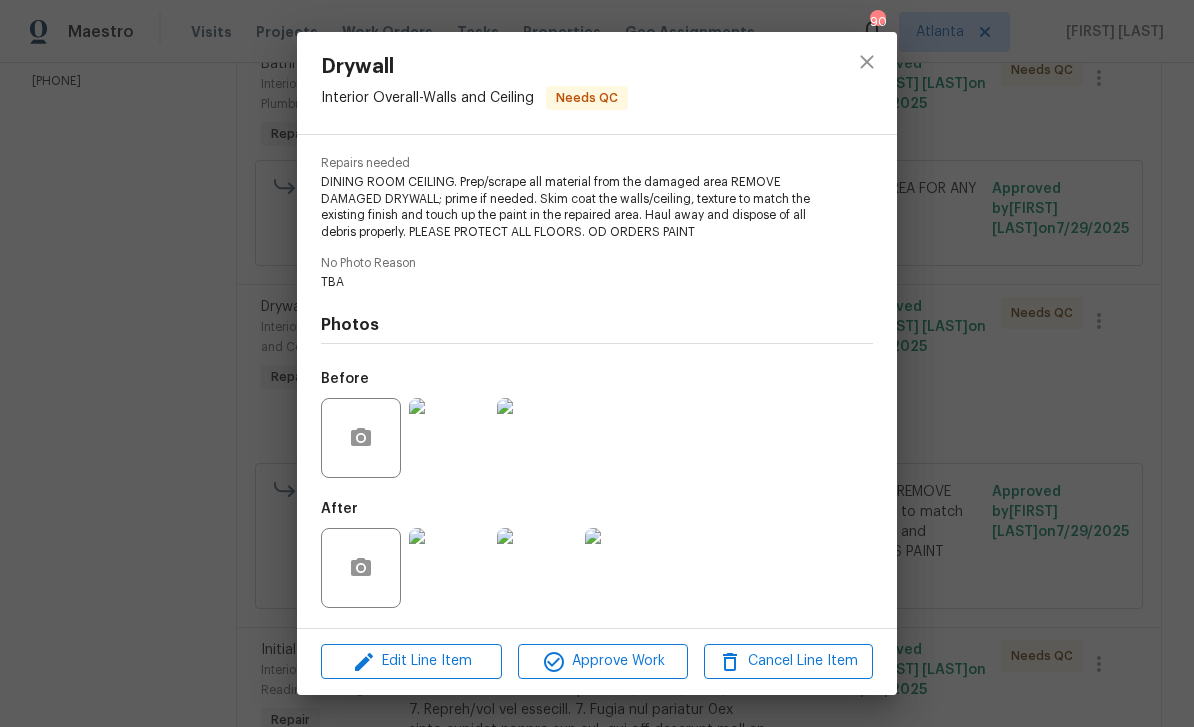click at bounding box center (449, 438) 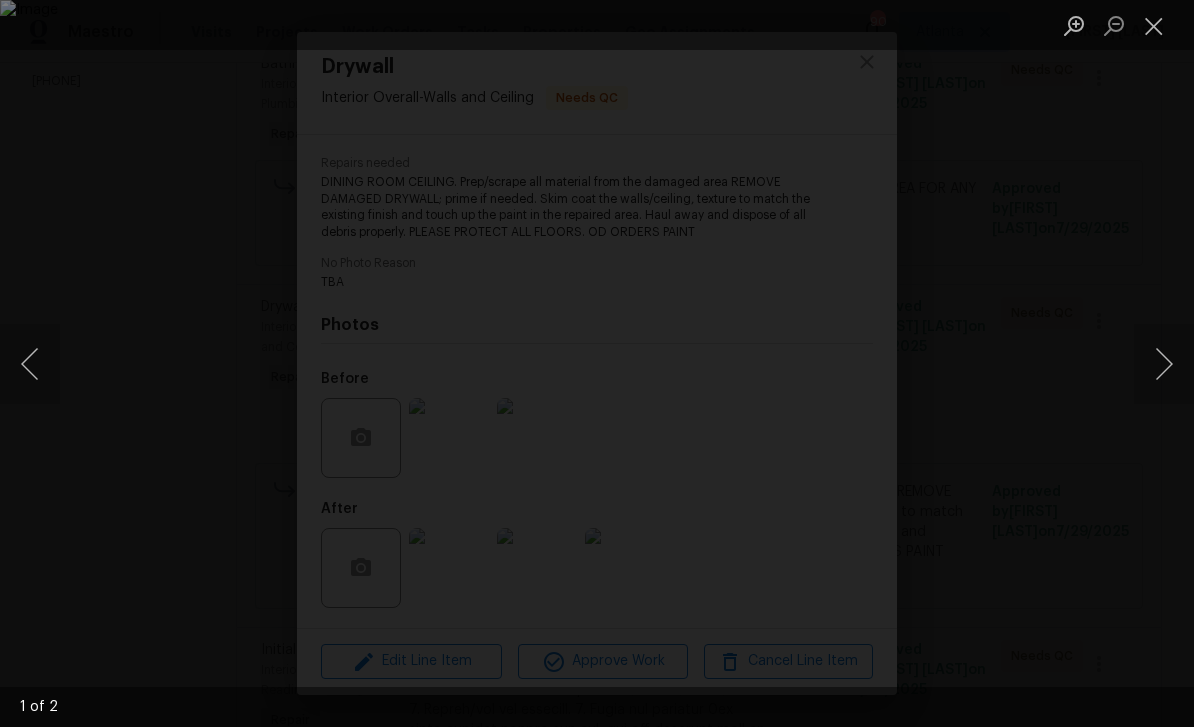 click at bounding box center (597, 363) 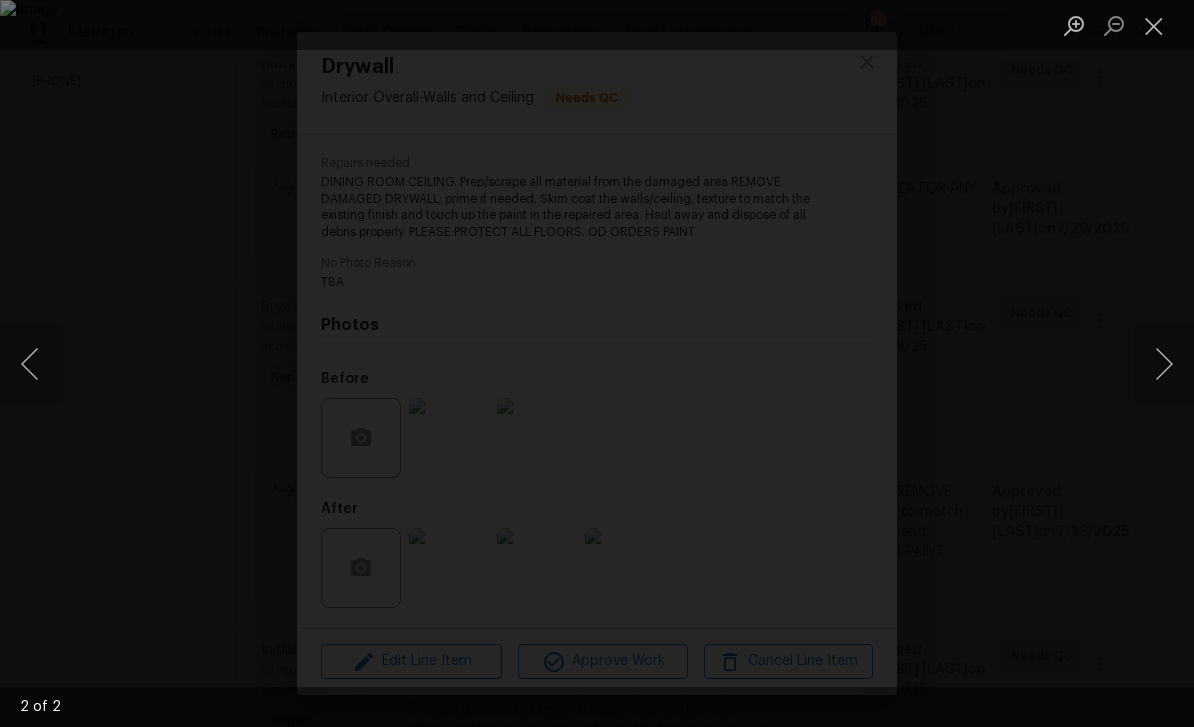 click at bounding box center (1164, 364) 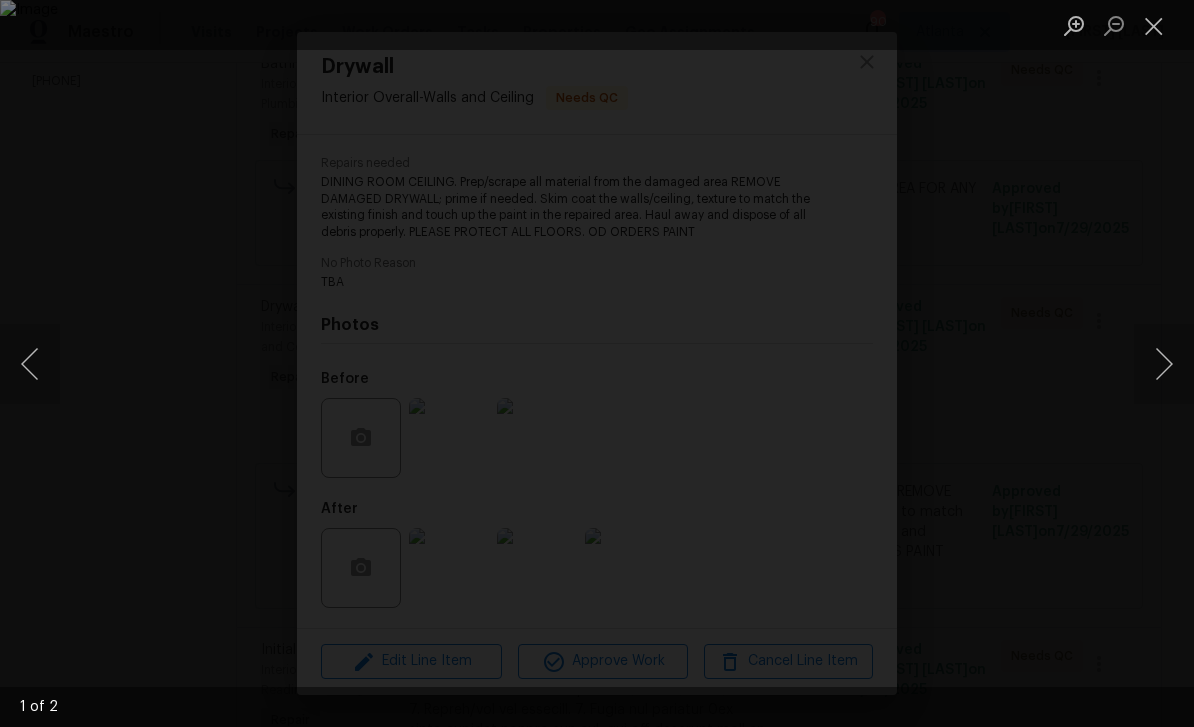 click at bounding box center [1154, 25] 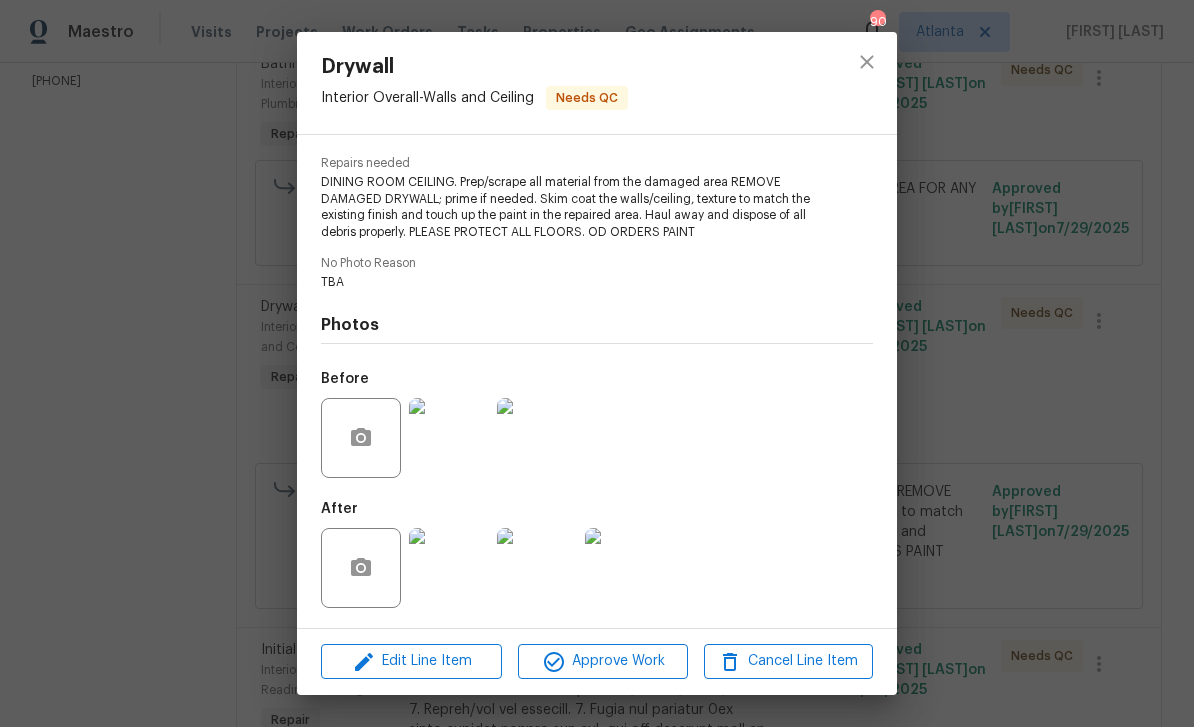 click on "Drywall Interior Overall  -  Walls and Ceiling Needs QC Vendor HBR Renovations Account Category Repairs Cost $1.8 x 500 sqft $900 Labor $0 Total $900 Repairs needed DINING ROOM CEILING. Prep/scrape all material from the damaged area REMOVE DAMAGED DRYWALL; prime if needed. Skim coat the walls/ceiling, texture to match the existing finish and touch up the paint in the repaired area. Haul away and dispose of all debris properly.
PLEASE PROTECT ALL FLOORS. OD ORDERS PAINT No Photo Reason TBA Photos Before After  Edit Line Item  Approve Work  Cancel Line Item" at bounding box center [597, 363] 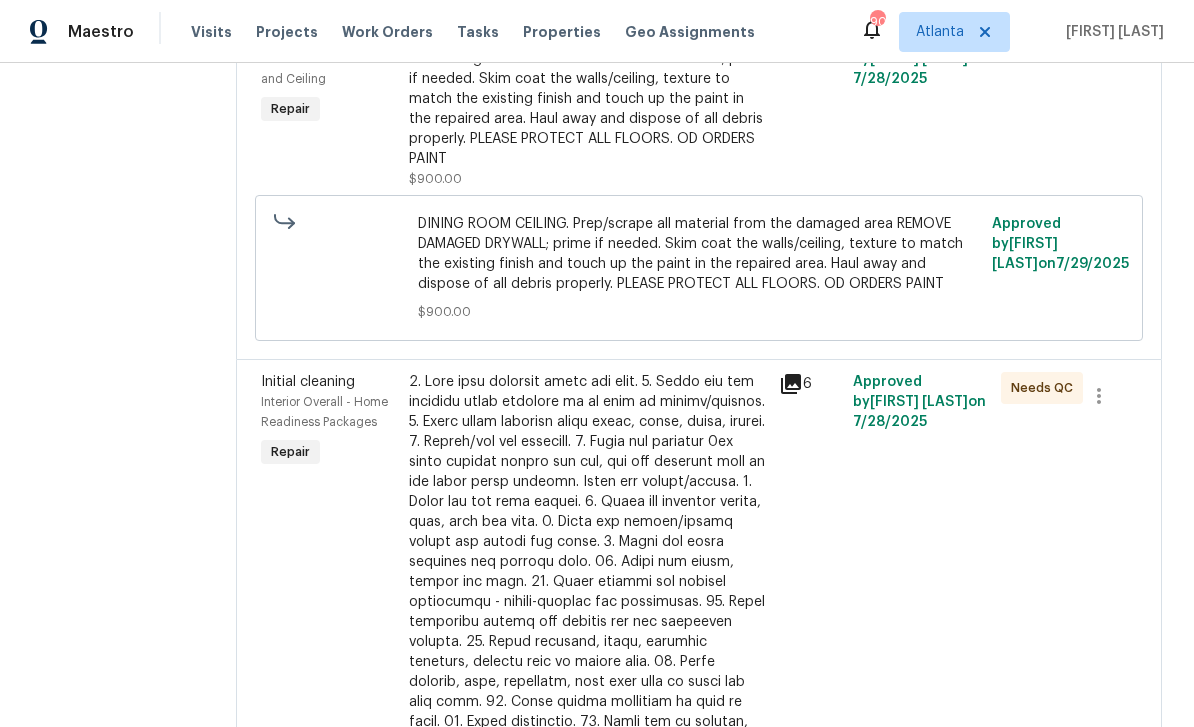 scroll, scrollTop: 636, scrollLeft: 0, axis: vertical 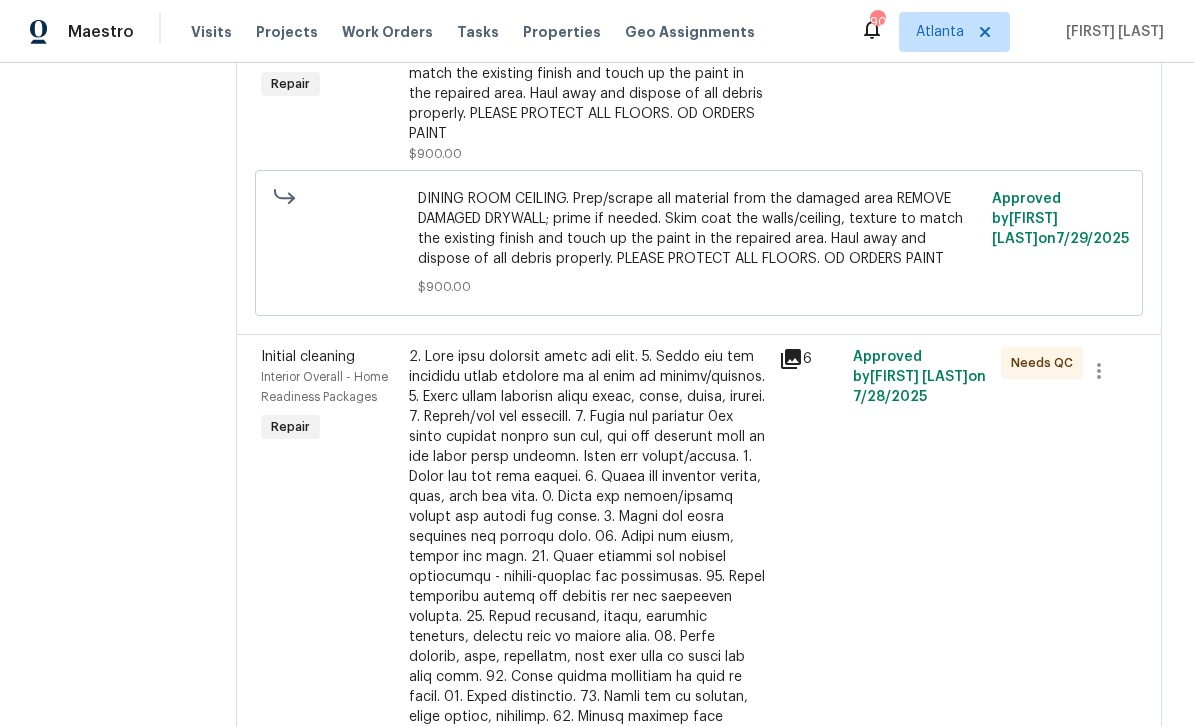 click on "Interior Overall - Home Readiness Packages" at bounding box center (329, 387) 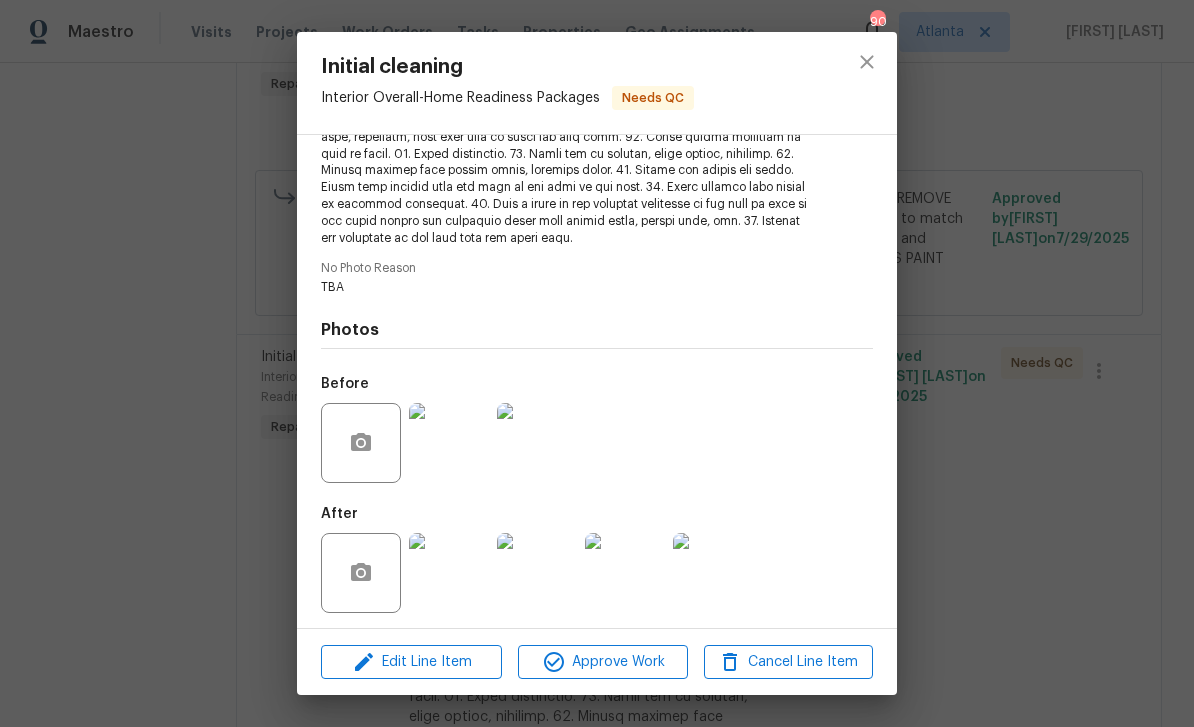 scroll, scrollTop: 389, scrollLeft: 0, axis: vertical 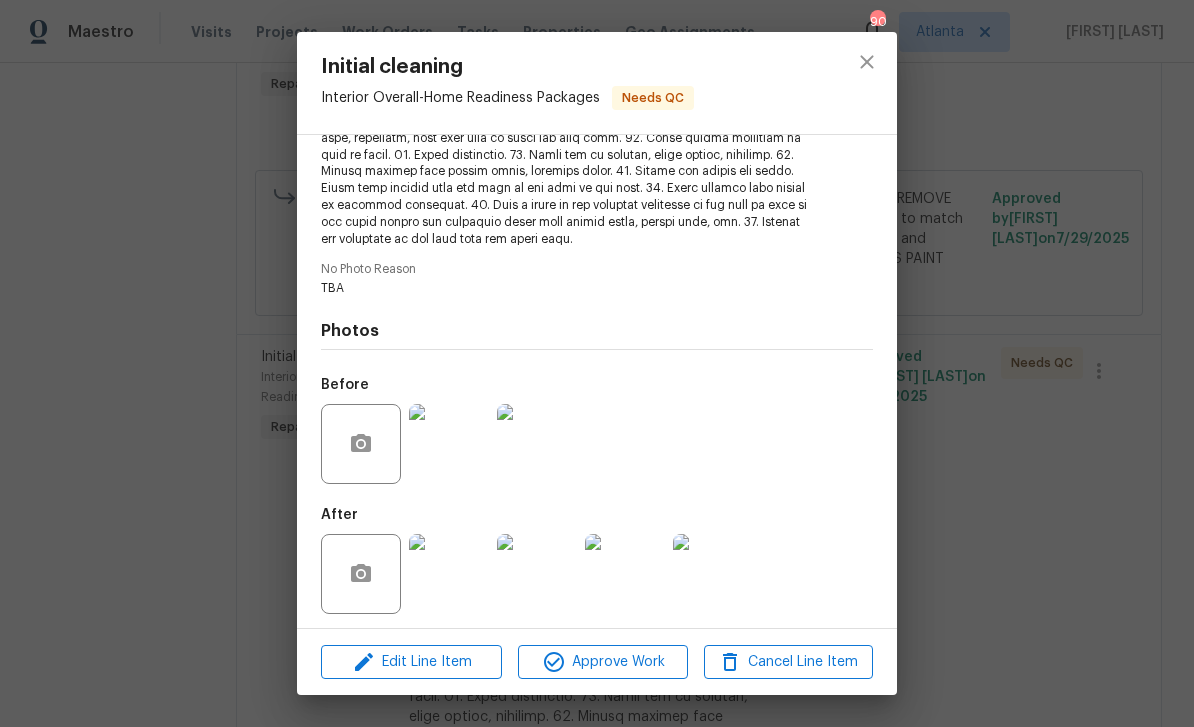 click at bounding box center (449, 574) 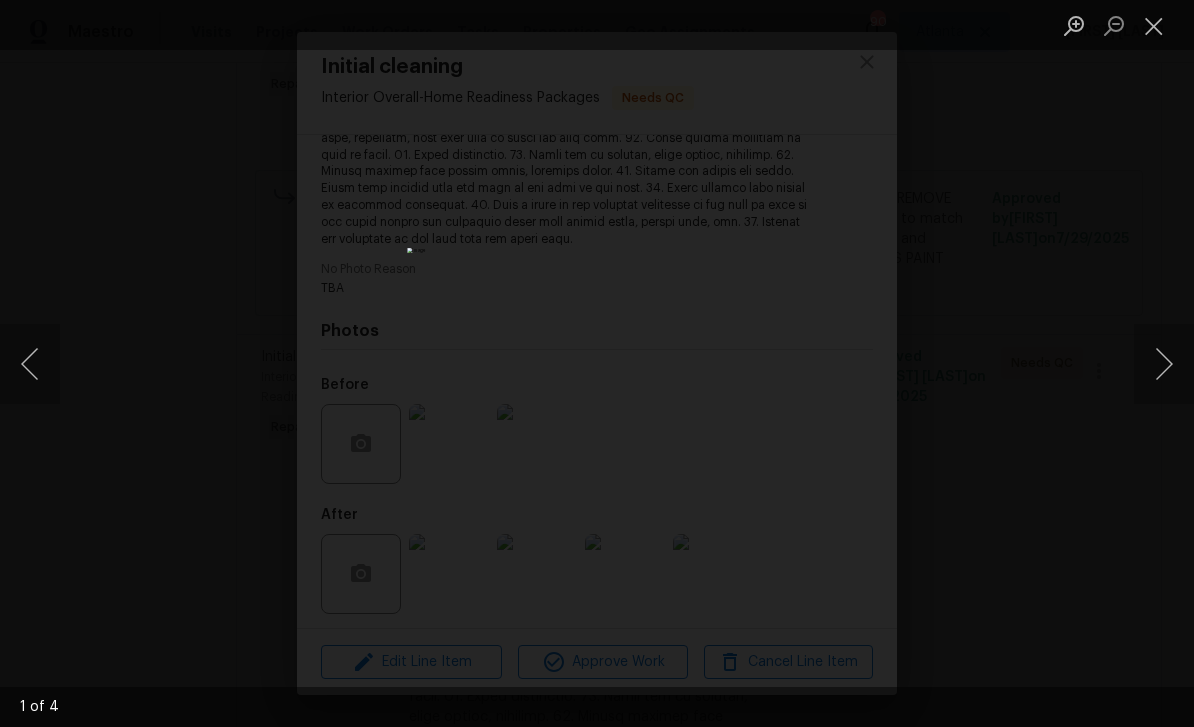 click at bounding box center [1164, 364] 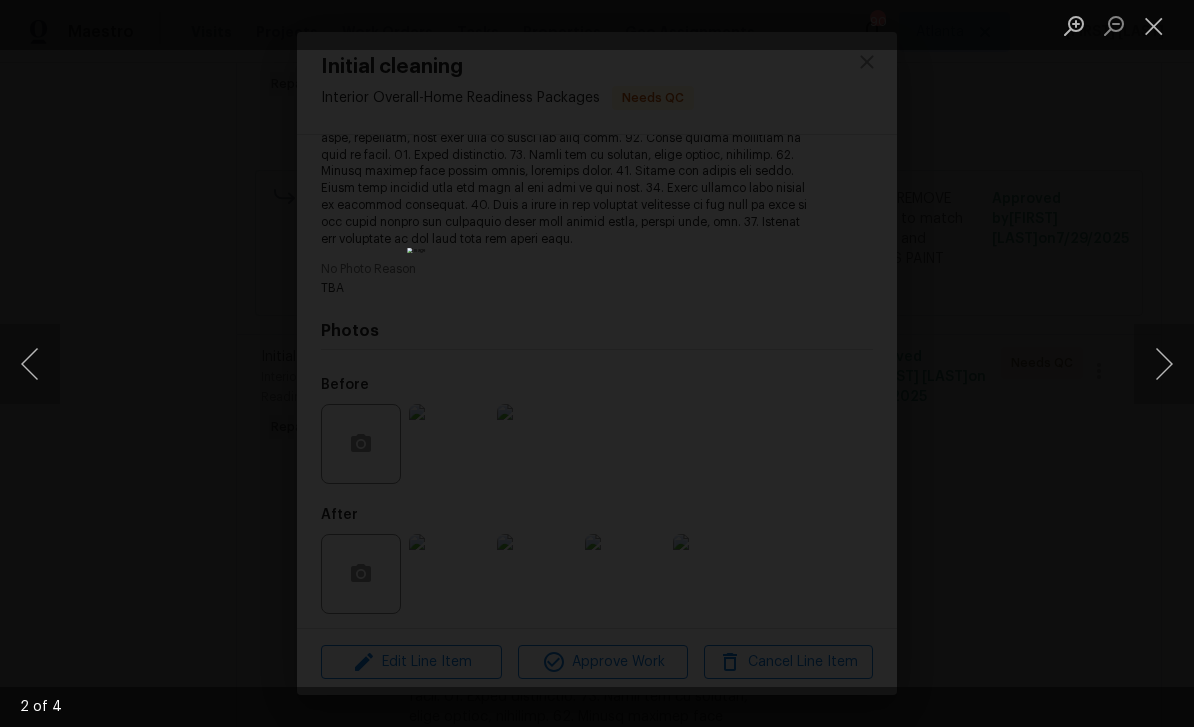 click at bounding box center [1164, 364] 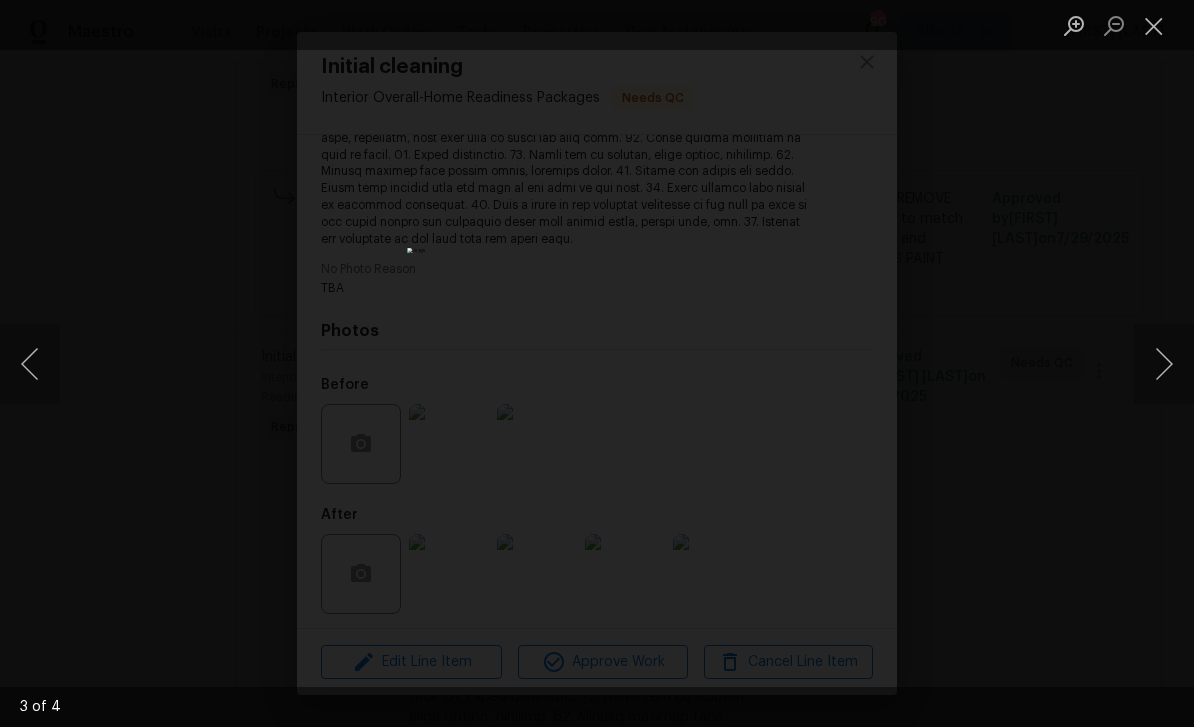 click at bounding box center [1164, 364] 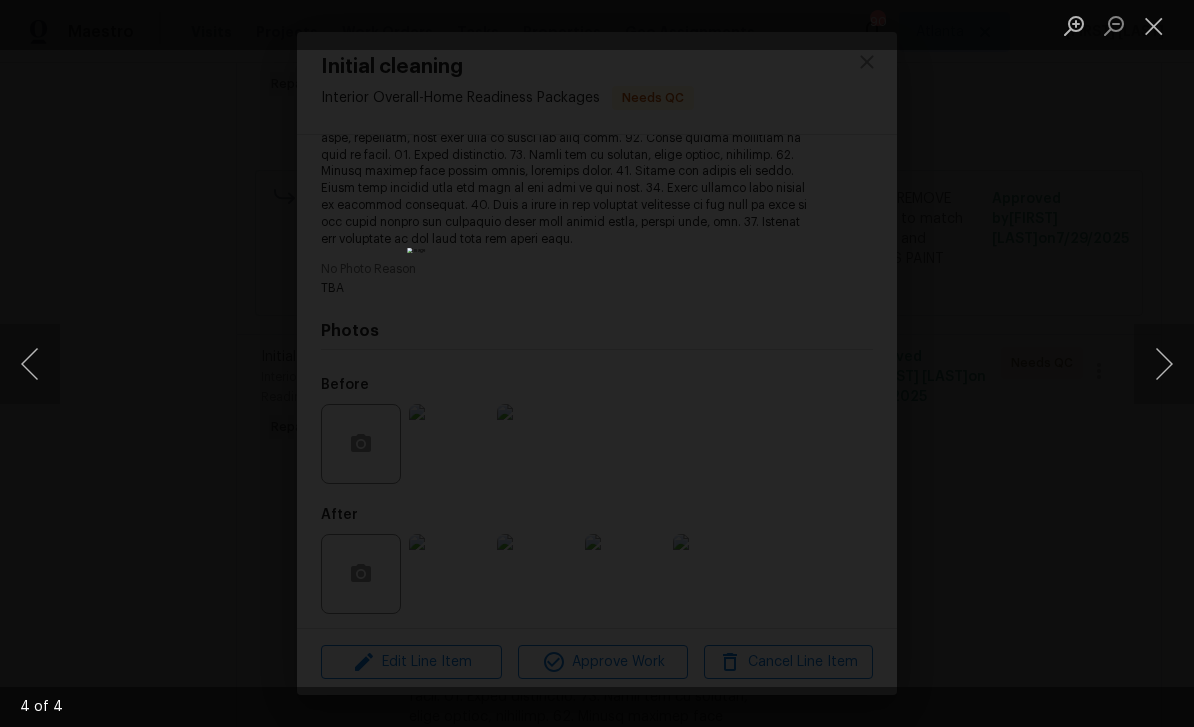 click at bounding box center (1164, 364) 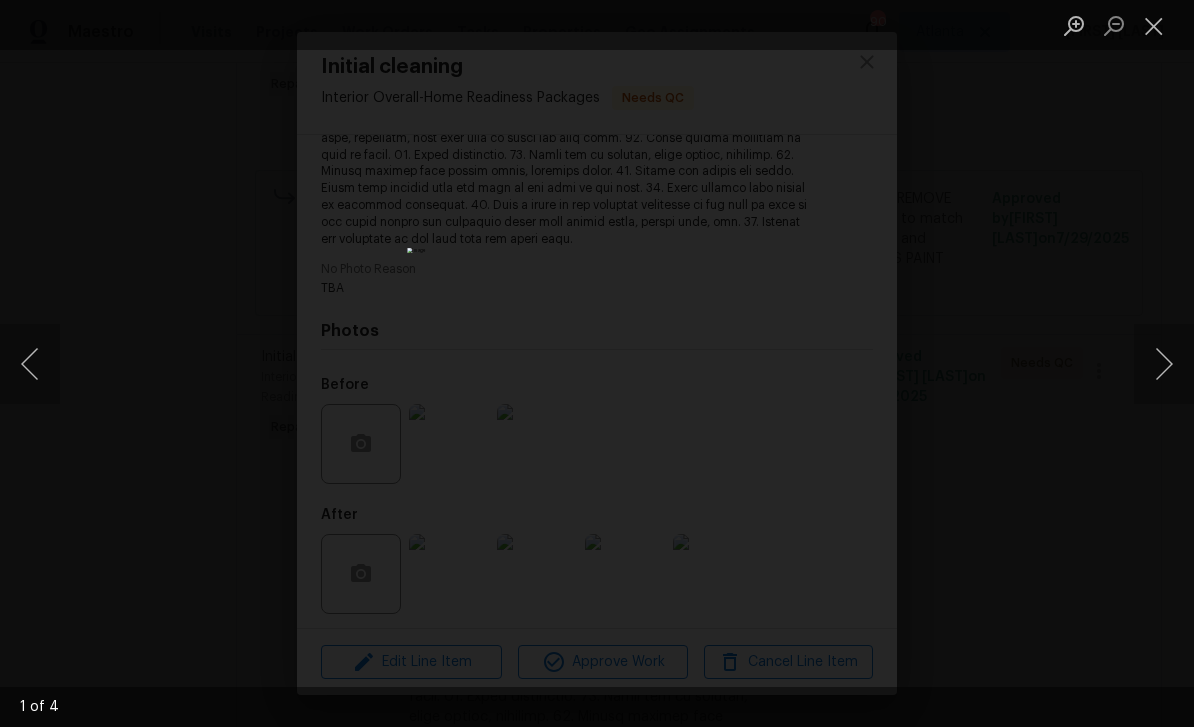 click at bounding box center [1154, 25] 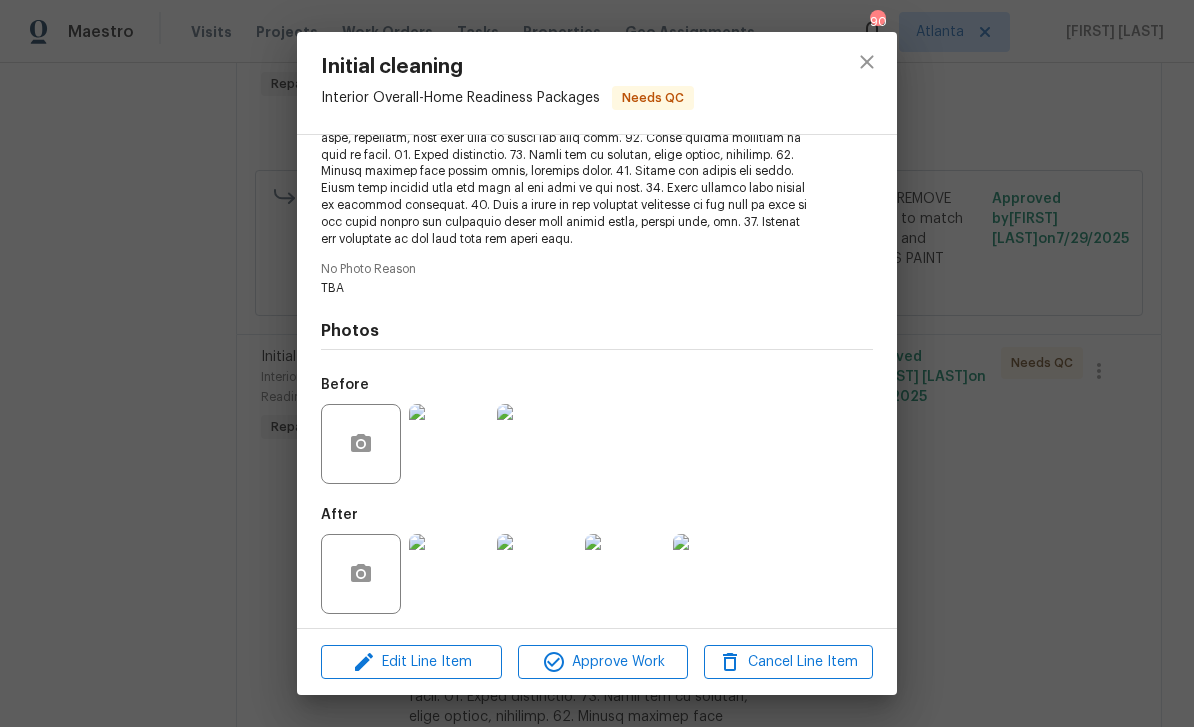 click on "Initial cleaning Interior Overall  -  Home Readiness Packages Needs QC Vendor HBR Renovations Account Category Repairs Cost $250 x 1 count $250 Labor $0 Total $250 Repairs needed No Photo Reason TBA Photos Before After  Edit Line Item  Approve Work  Cancel Line Item" at bounding box center [597, 363] 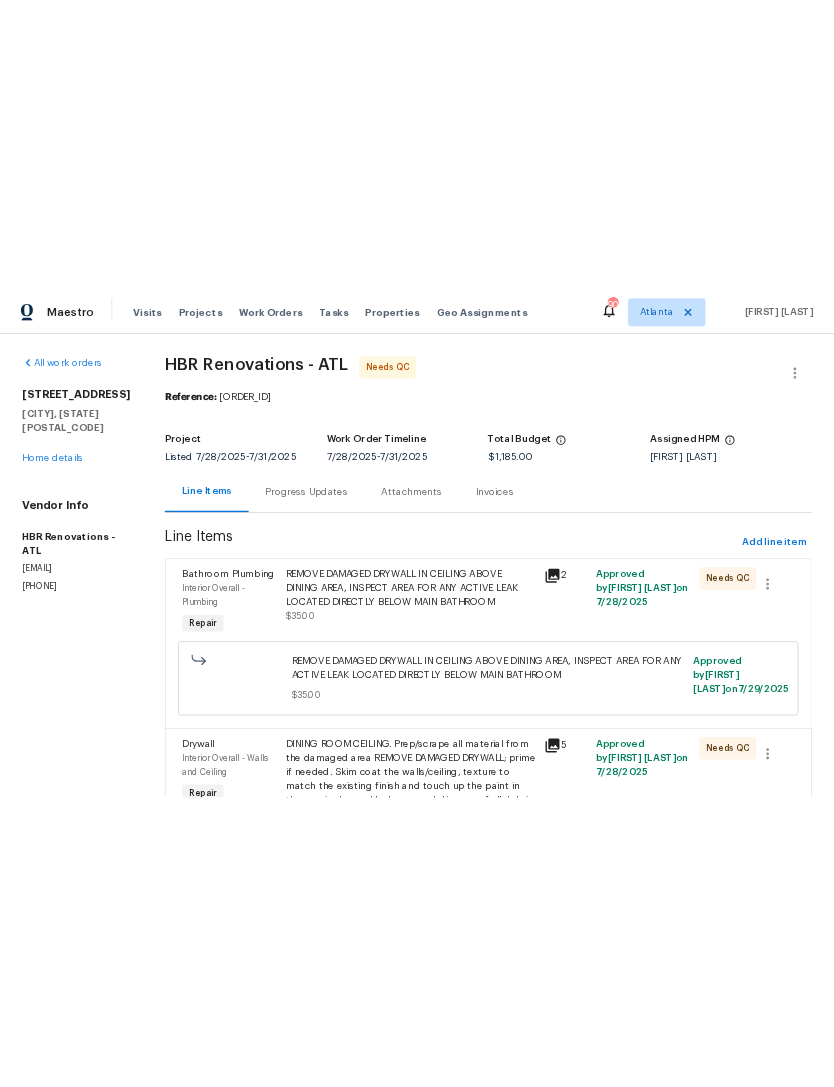 scroll, scrollTop: 0, scrollLeft: 0, axis: both 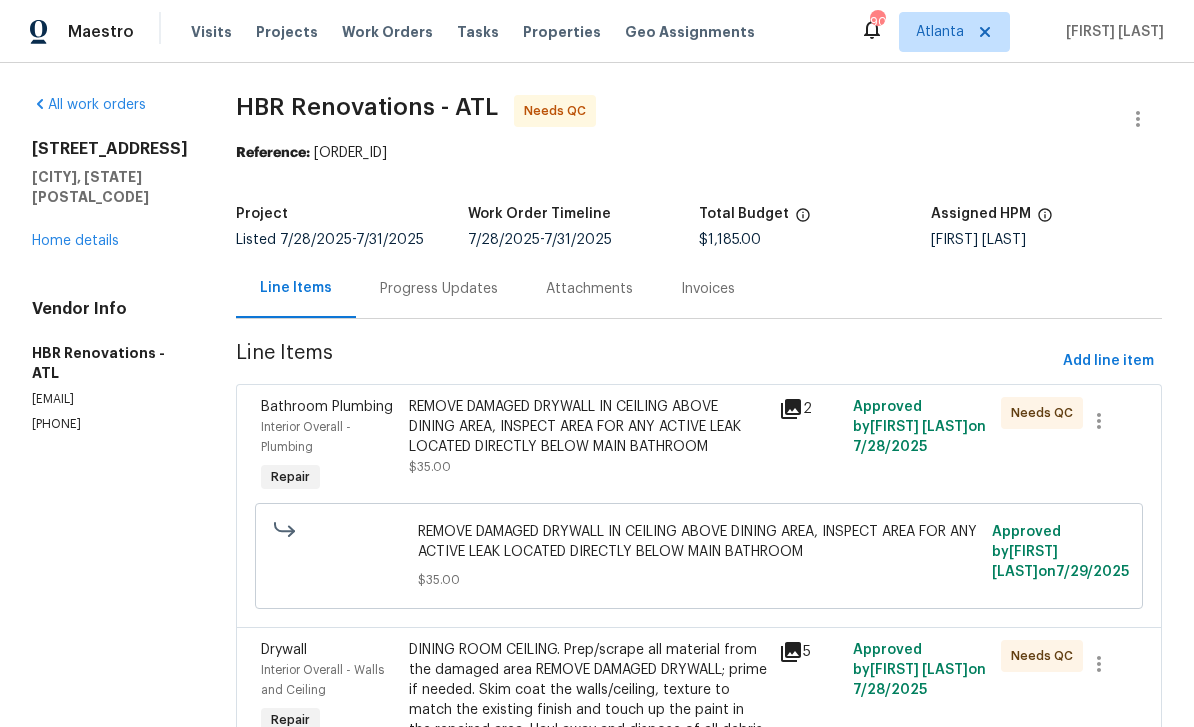 click on "Home details" at bounding box center [75, 241] 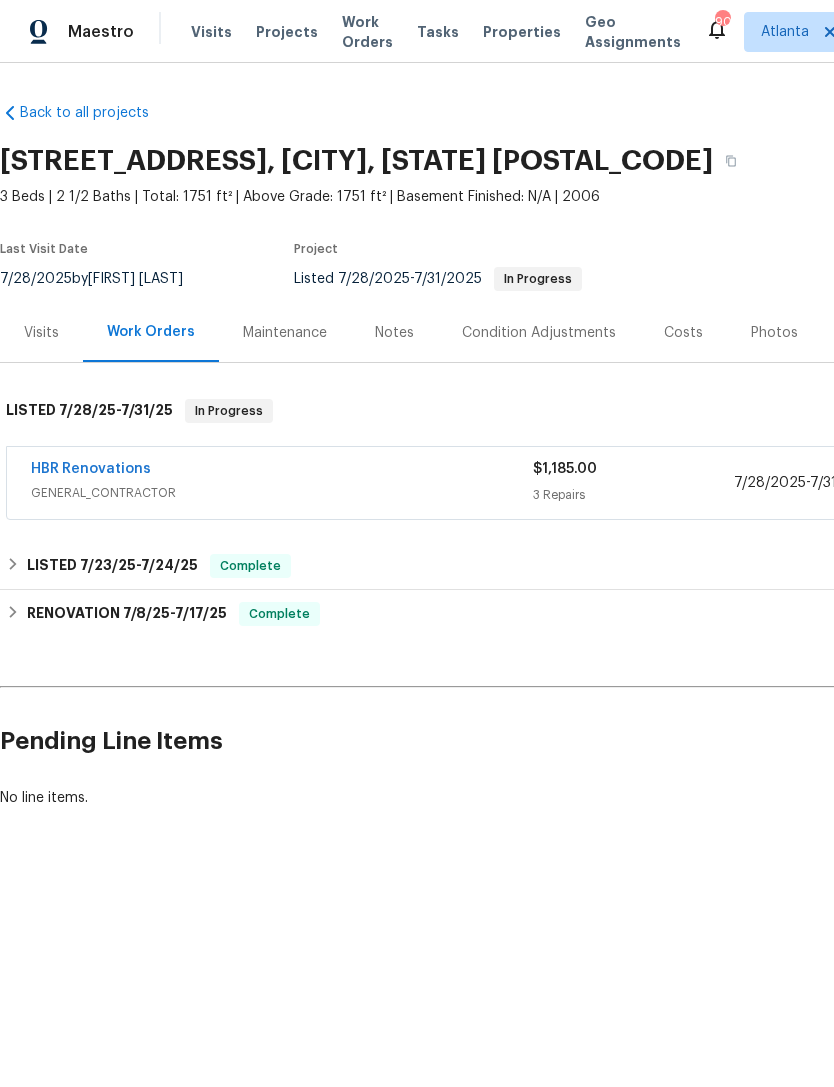 click on "Costs" at bounding box center (683, 333) 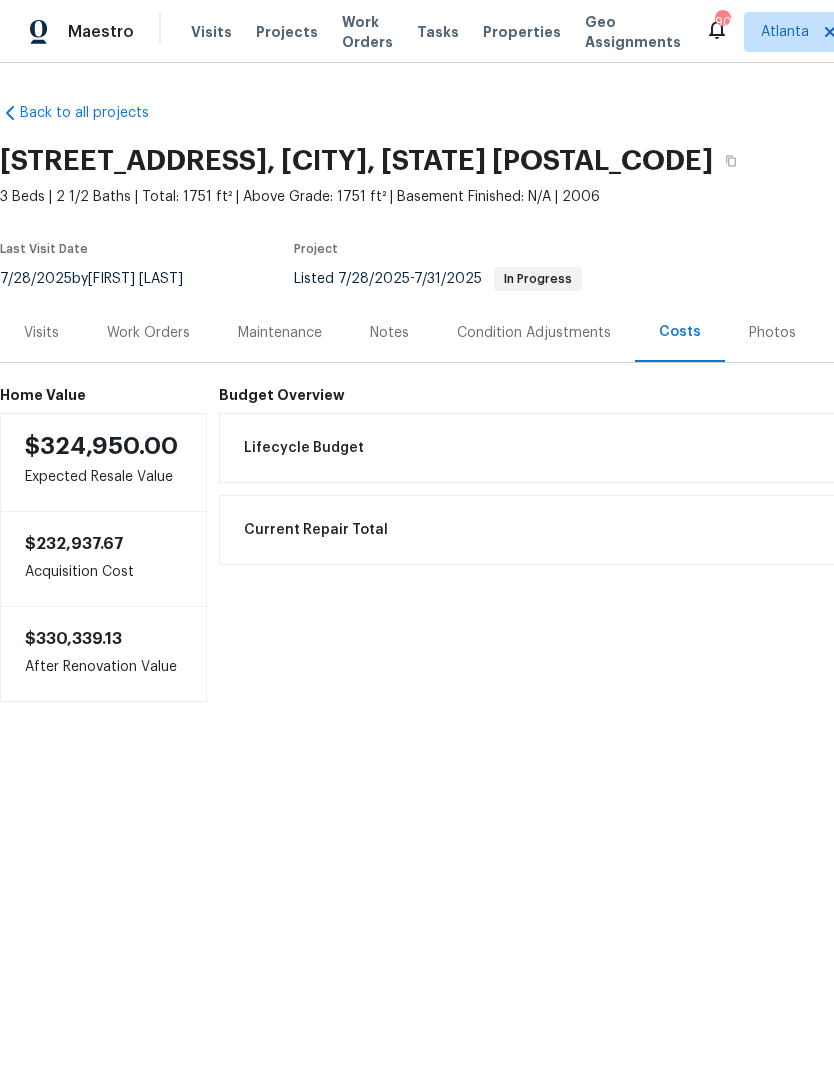 scroll, scrollTop: 0, scrollLeft: 0, axis: both 